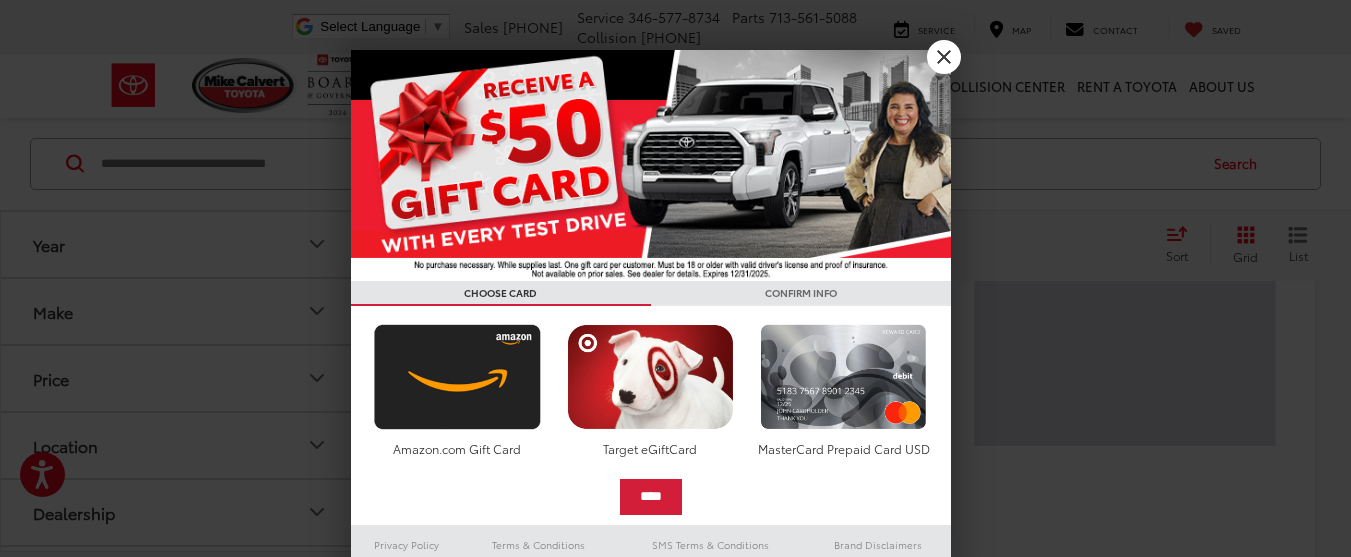 scroll, scrollTop: 280, scrollLeft: 0, axis: vertical 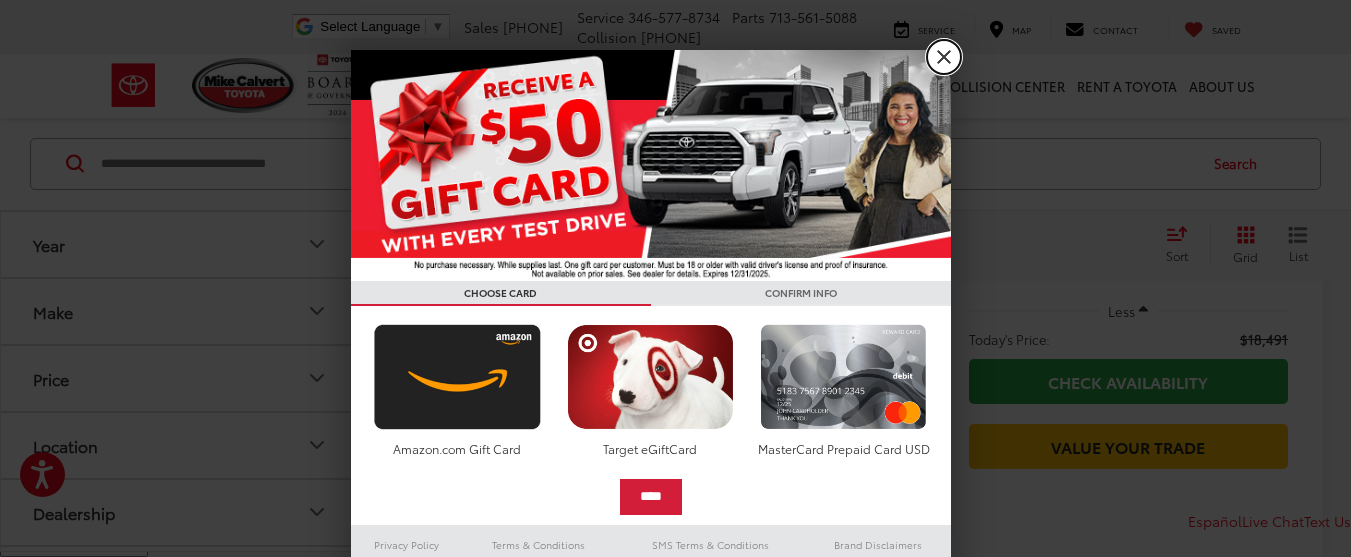 click on "X" at bounding box center (944, 57) 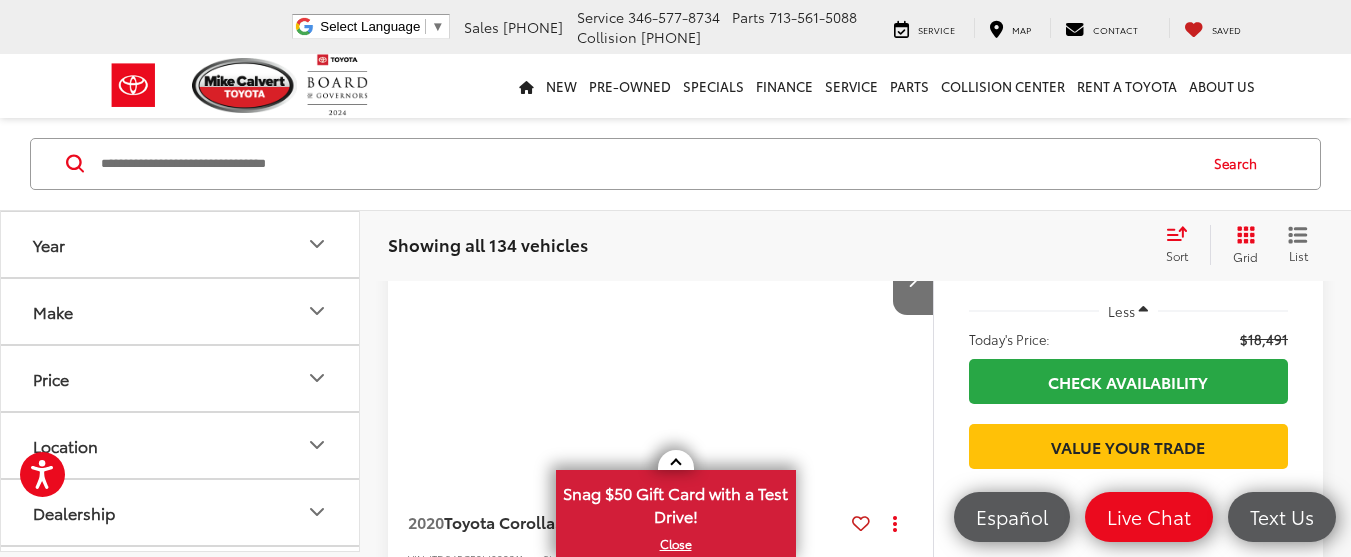 scroll, scrollTop: 0, scrollLeft: 0, axis: both 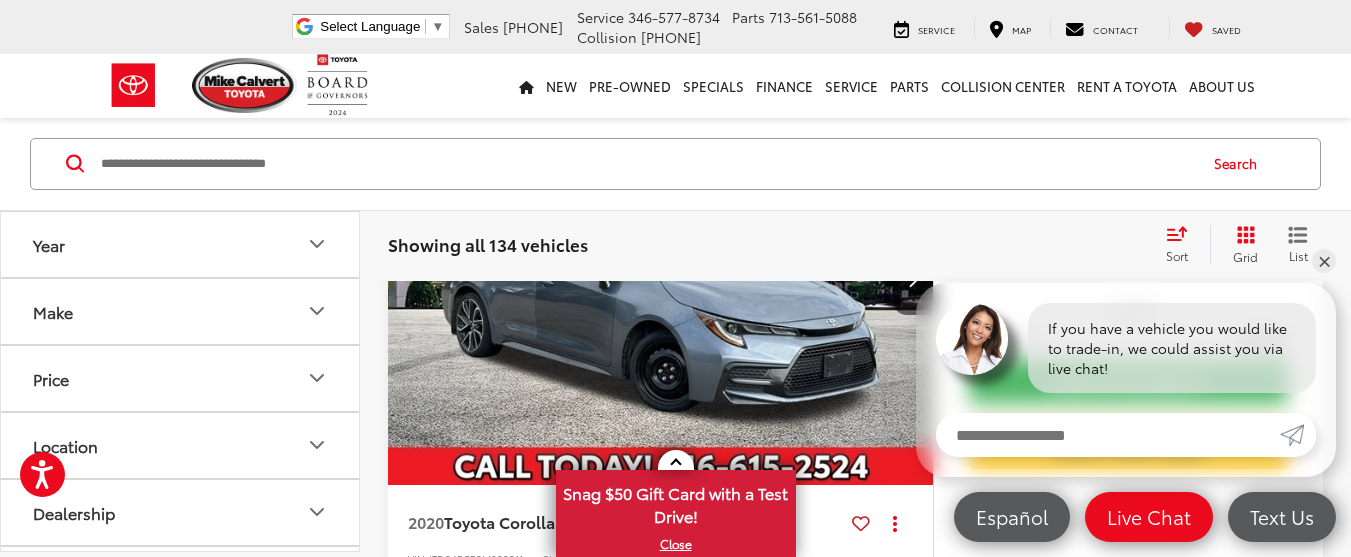 click 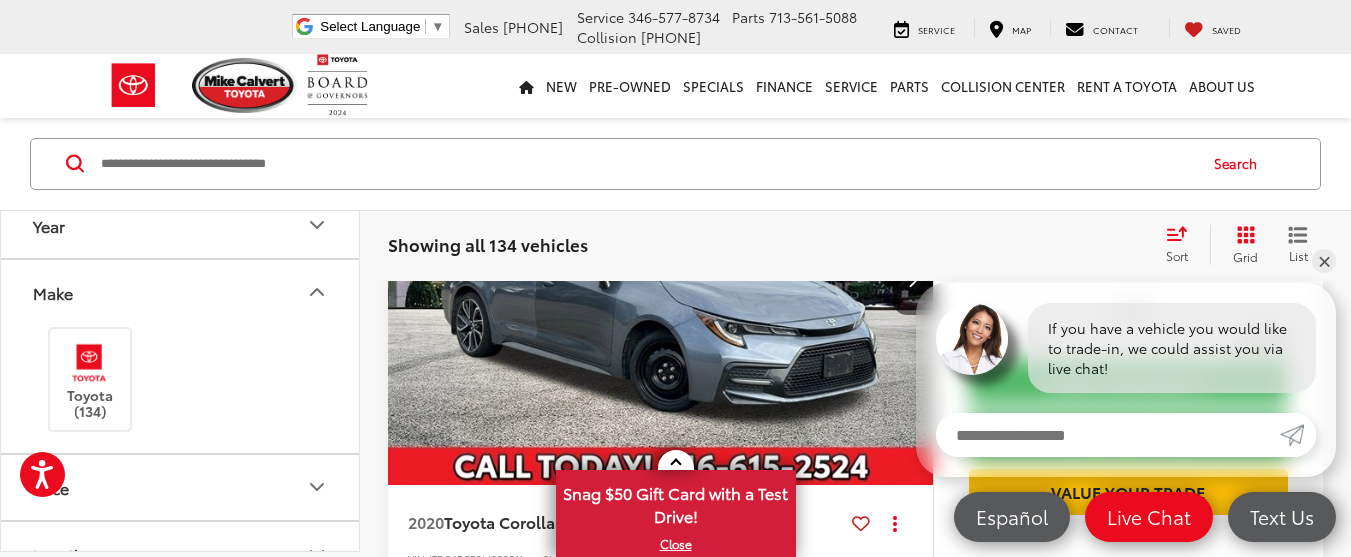 scroll, scrollTop: 0, scrollLeft: 0, axis: both 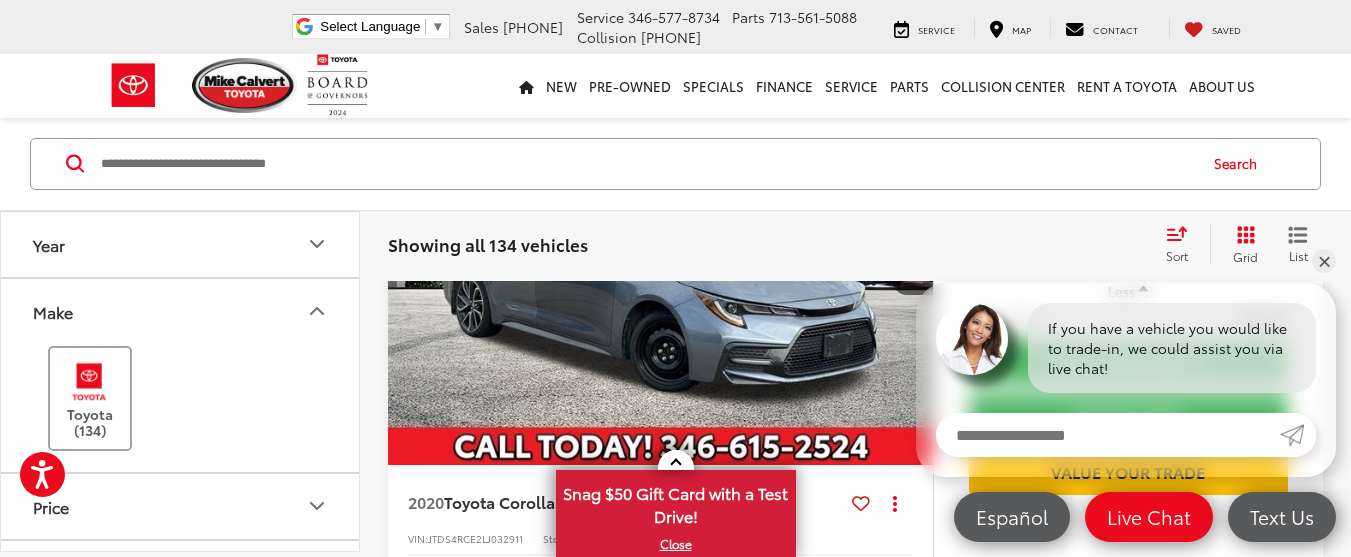 click on "Toyota   (134)" at bounding box center (90, 399) 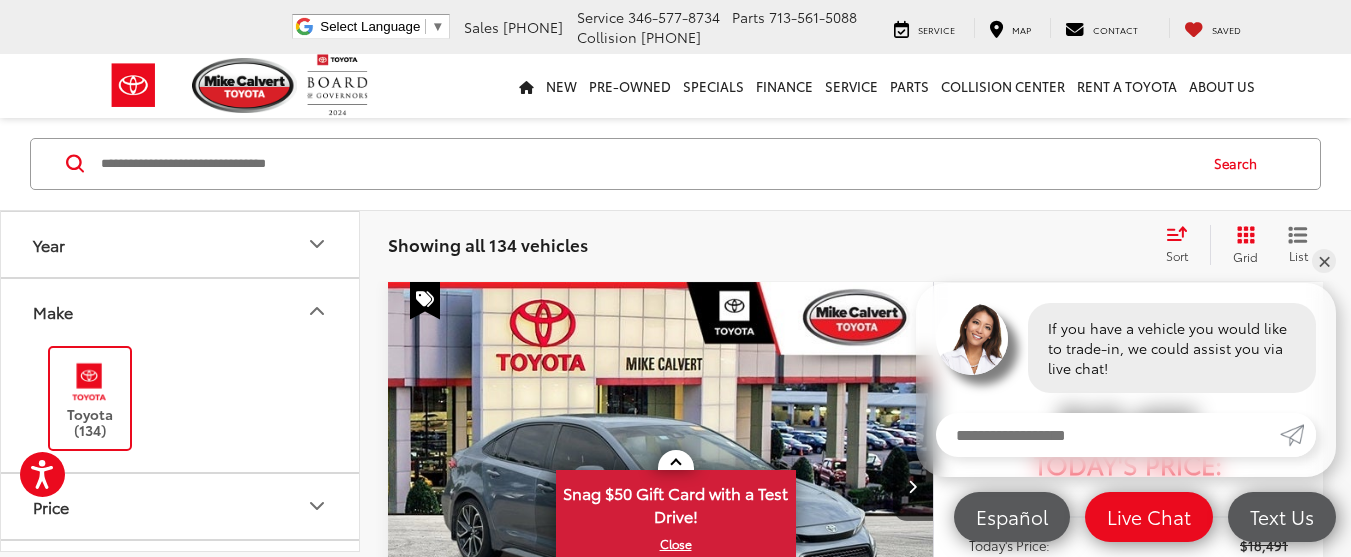 scroll, scrollTop: 72, scrollLeft: 0, axis: vertical 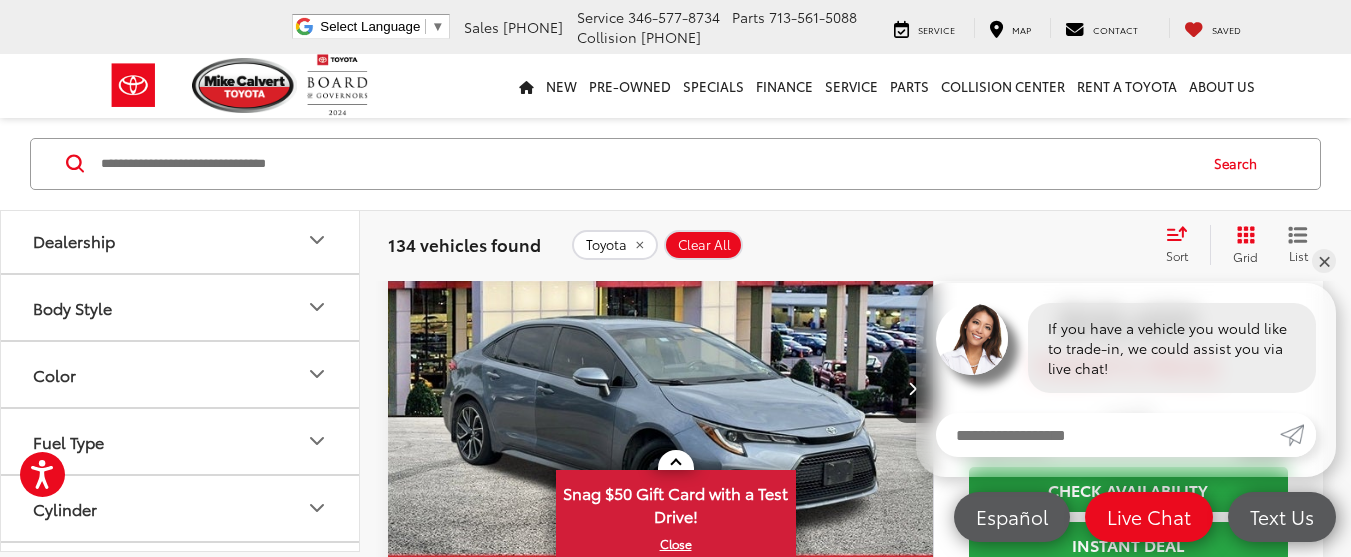 click 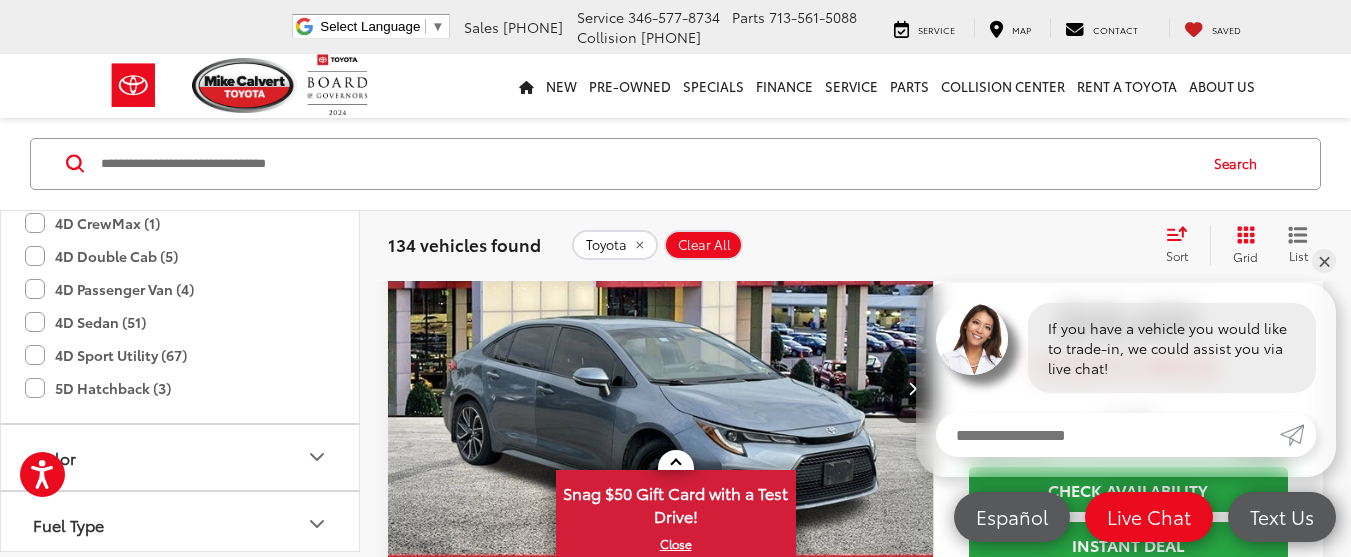 scroll, scrollTop: 600, scrollLeft: 0, axis: vertical 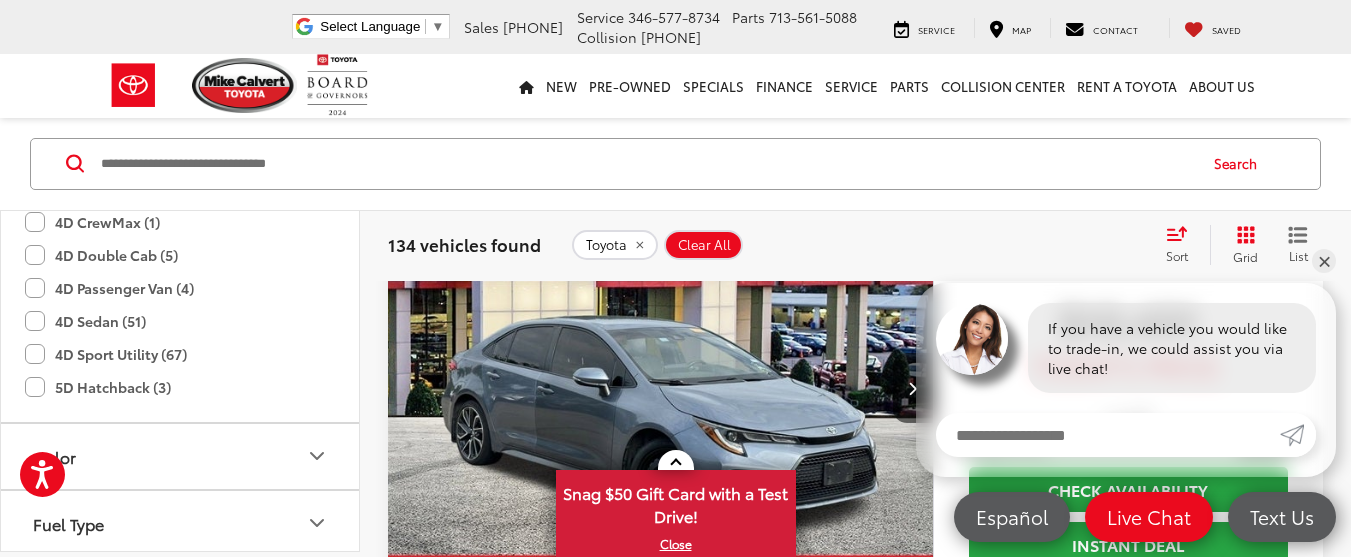 click on "4D Sport Utility (67)" 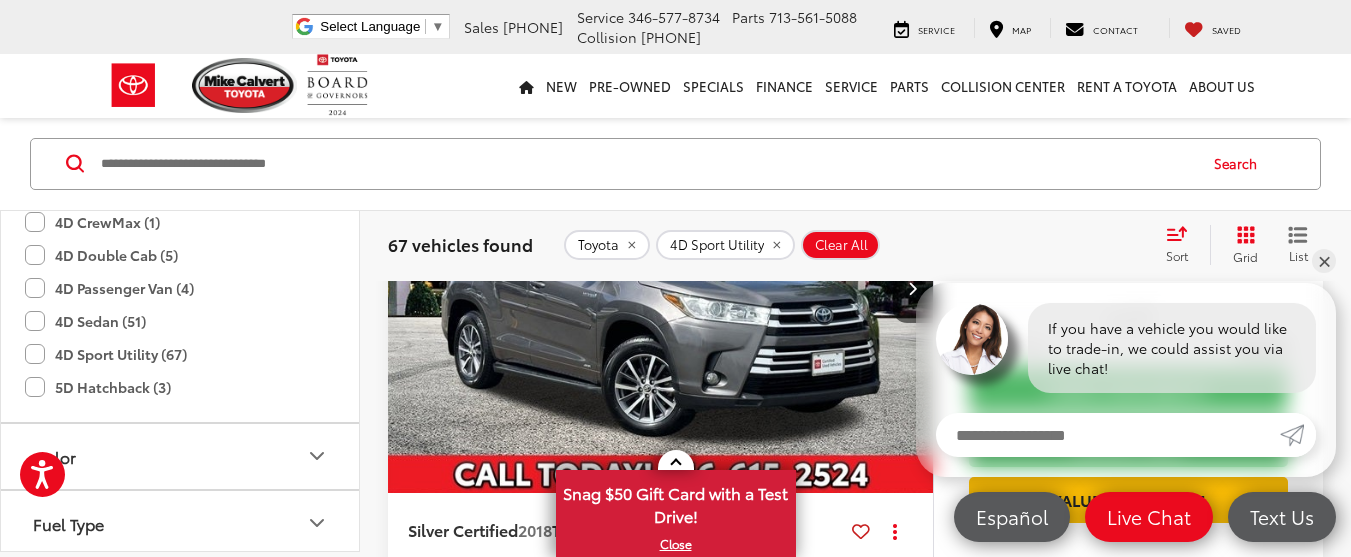 scroll, scrollTop: 372, scrollLeft: 0, axis: vertical 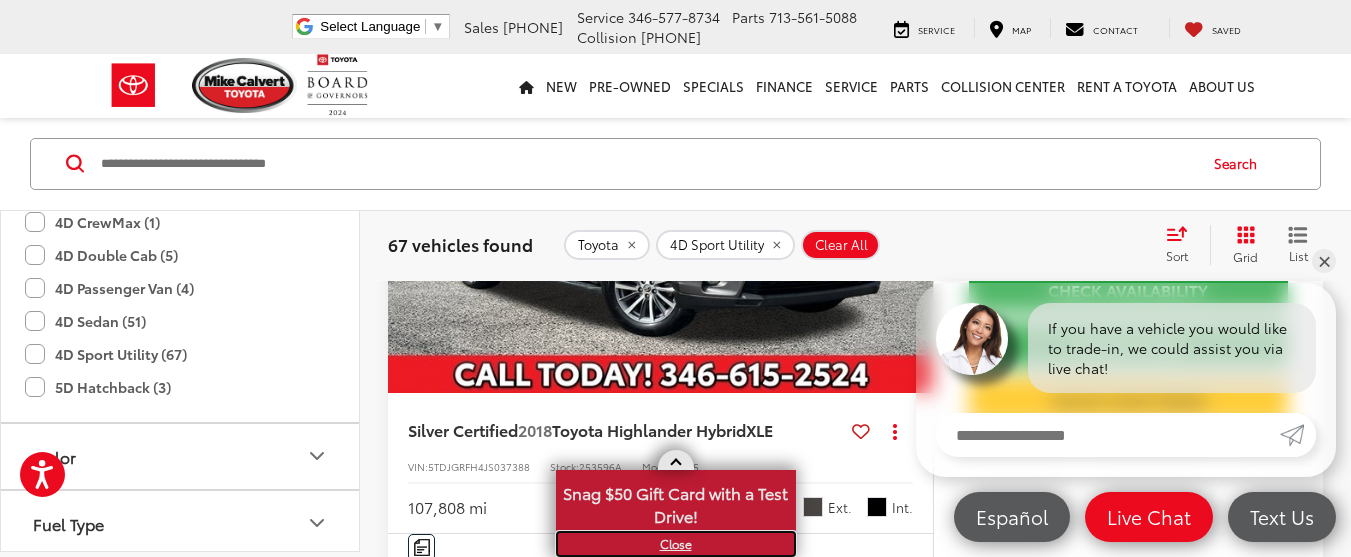 click on "X" at bounding box center (676, 544) 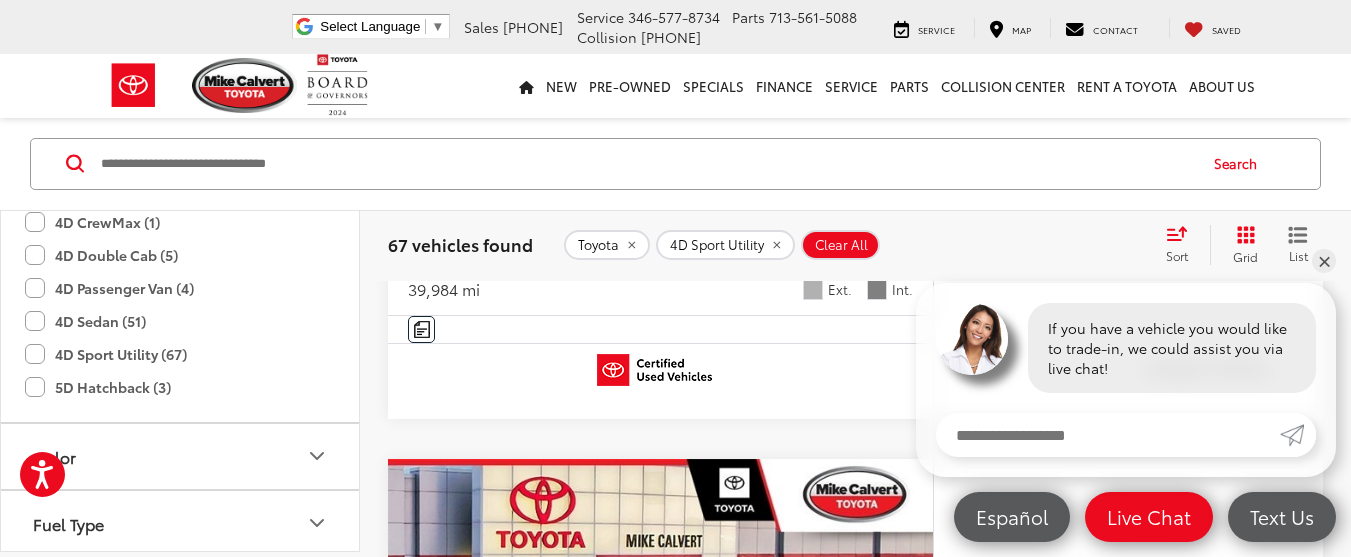 scroll, scrollTop: 900, scrollLeft: 0, axis: vertical 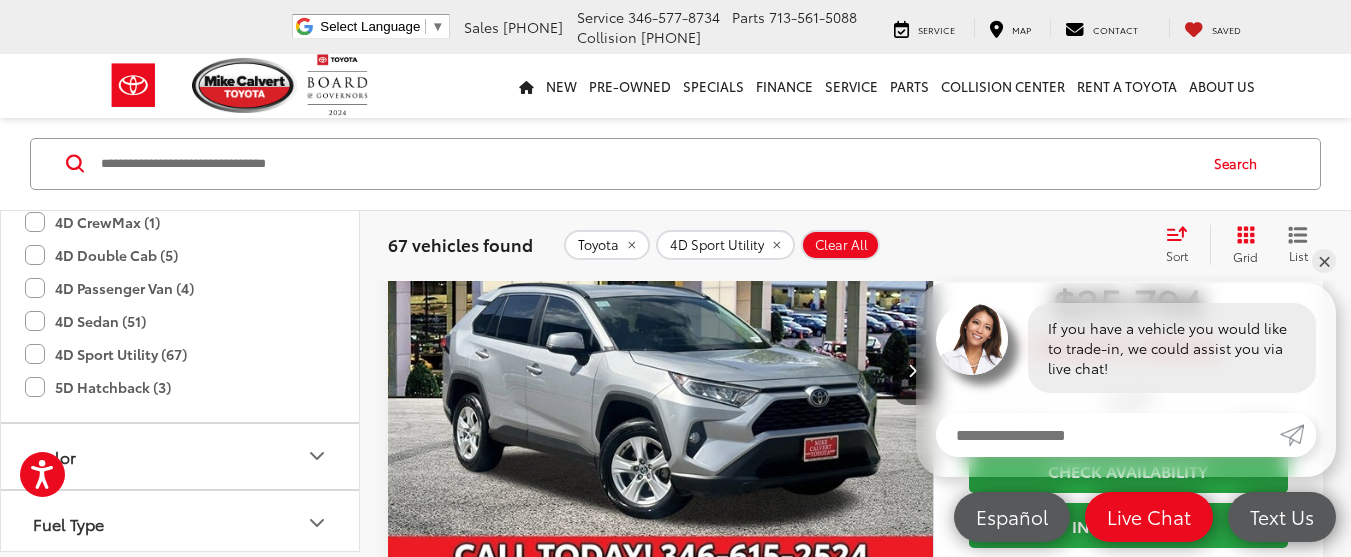 click at bounding box center (661, 370) 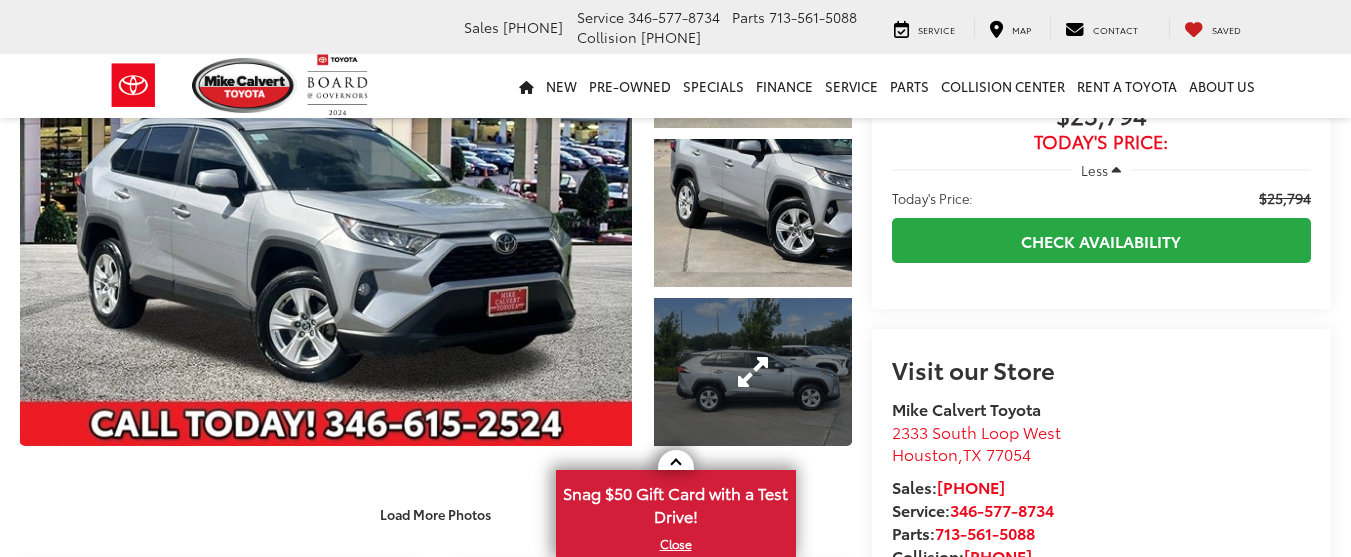 scroll, scrollTop: 200, scrollLeft: 0, axis: vertical 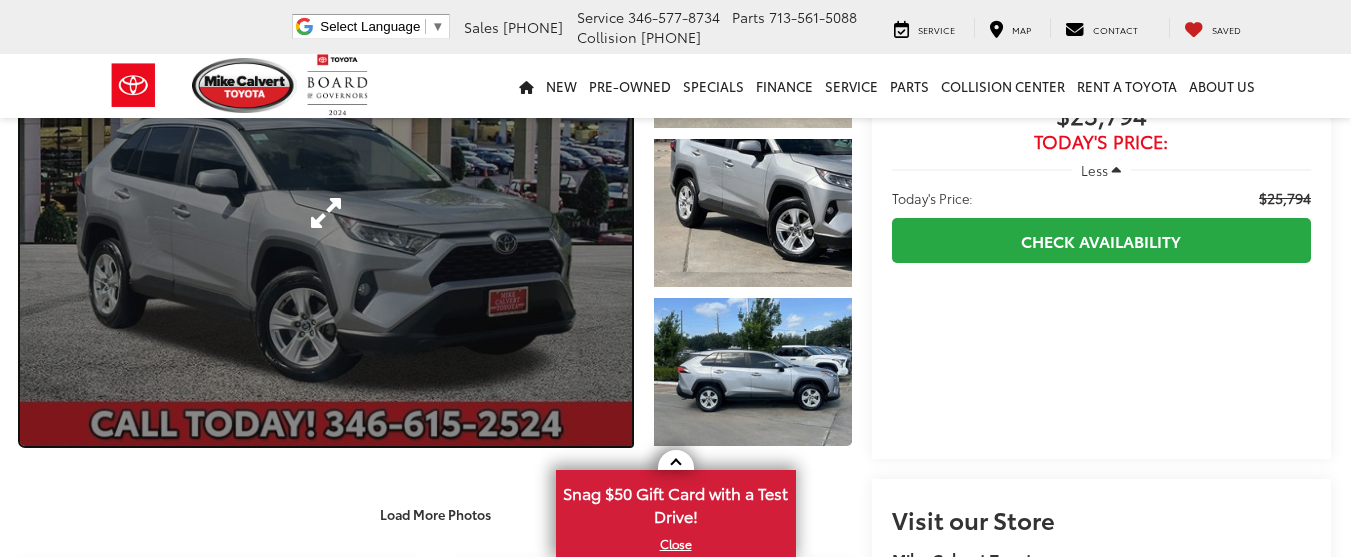 click at bounding box center (326, 213) 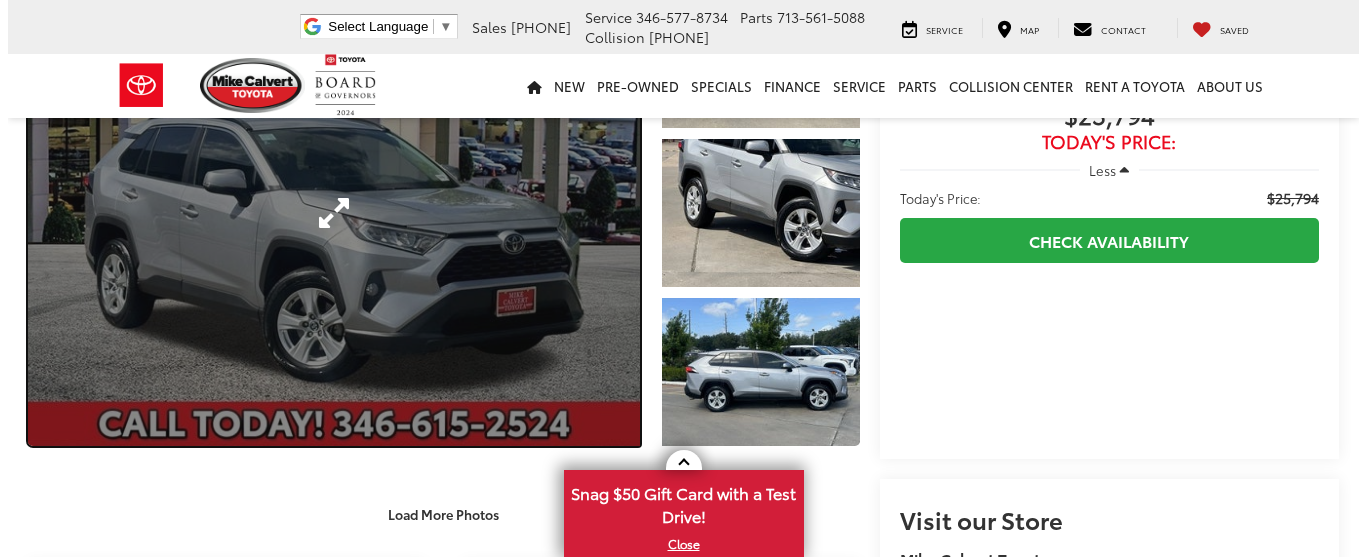 scroll, scrollTop: 0, scrollLeft: 0, axis: both 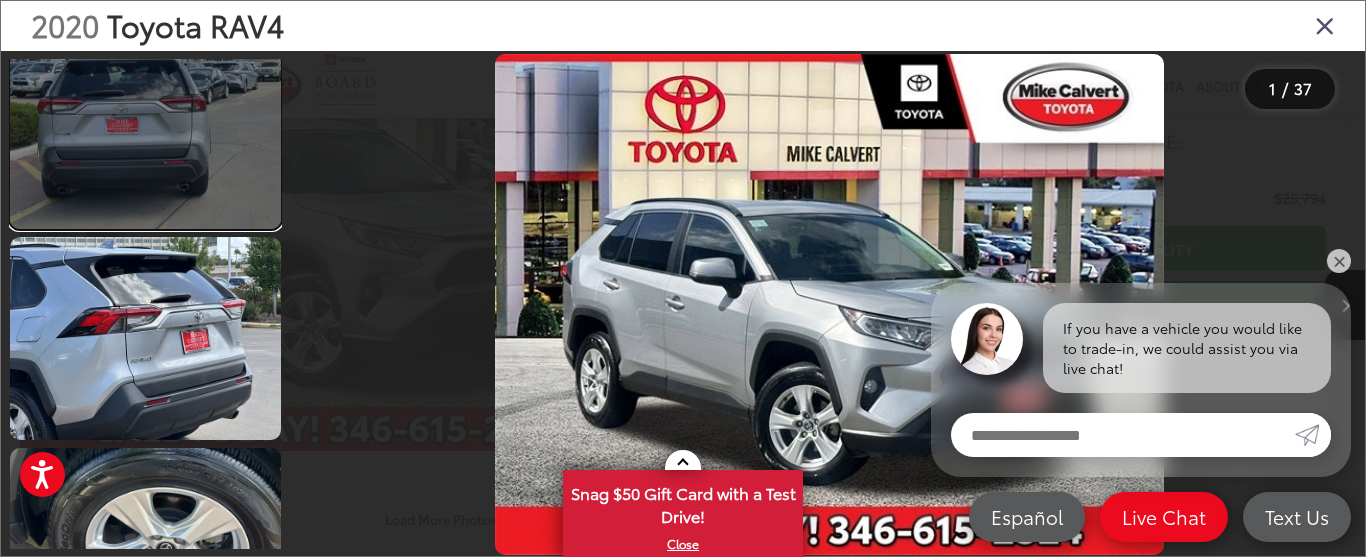 click at bounding box center [145, 126] 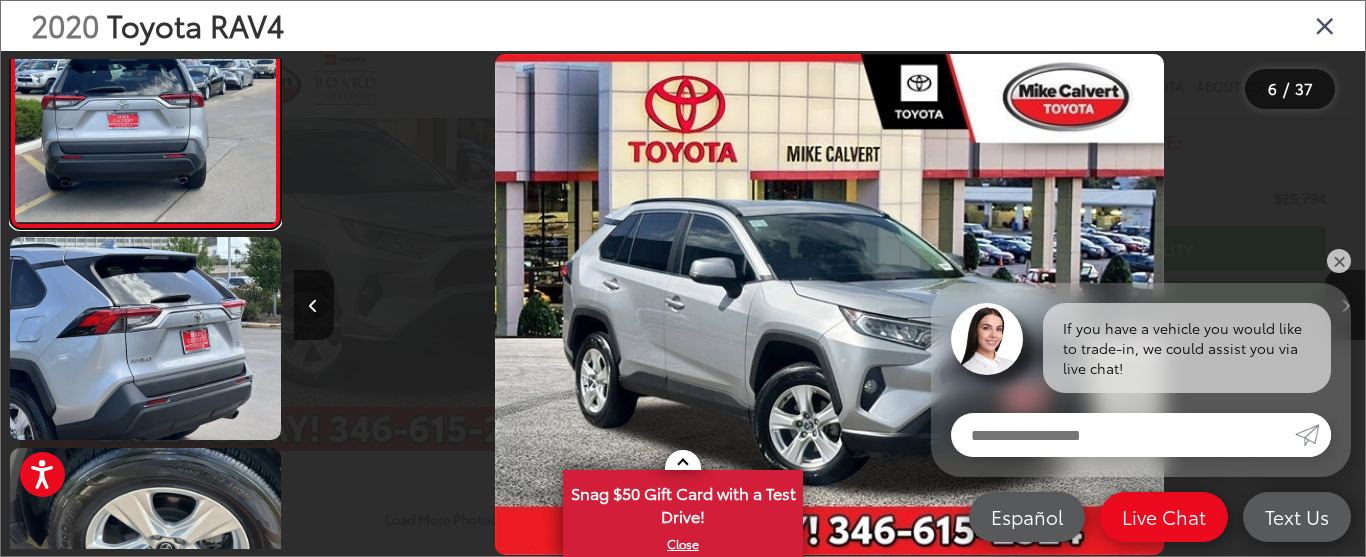 scroll, scrollTop: 976, scrollLeft: 0, axis: vertical 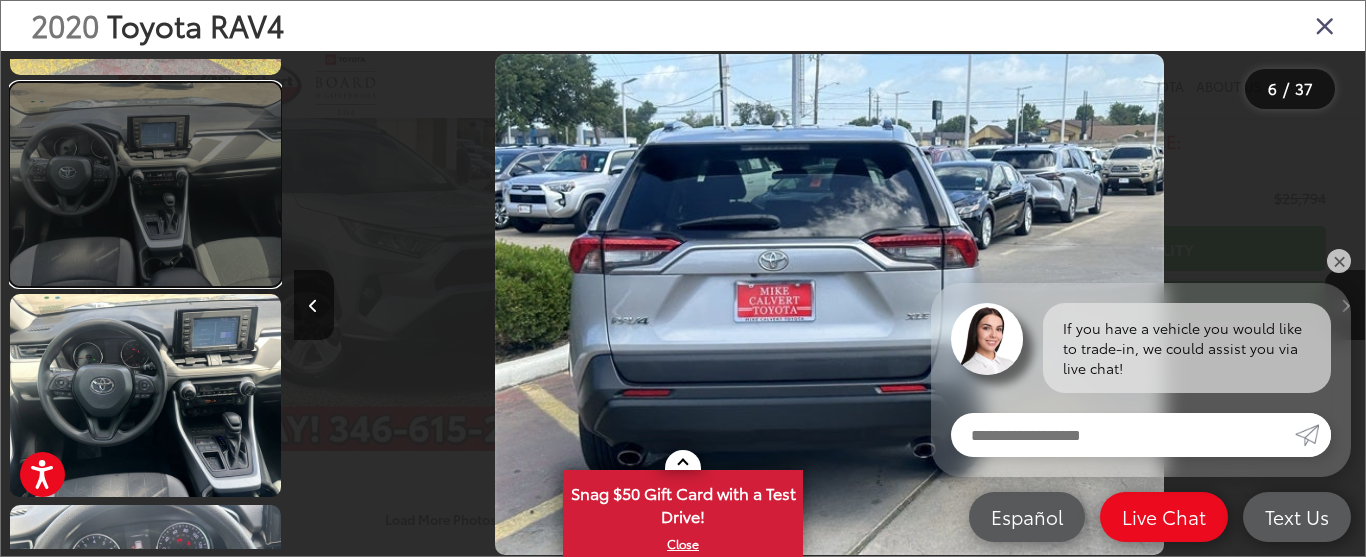 click at bounding box center (145, 184) 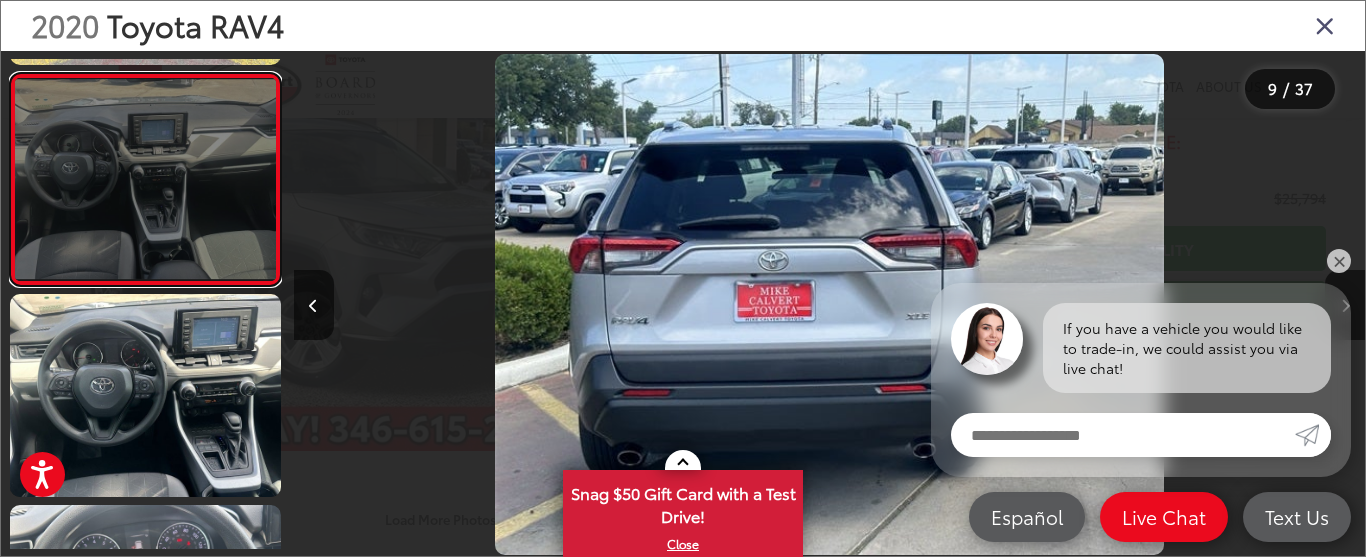 click at bounding box center (145, 179) 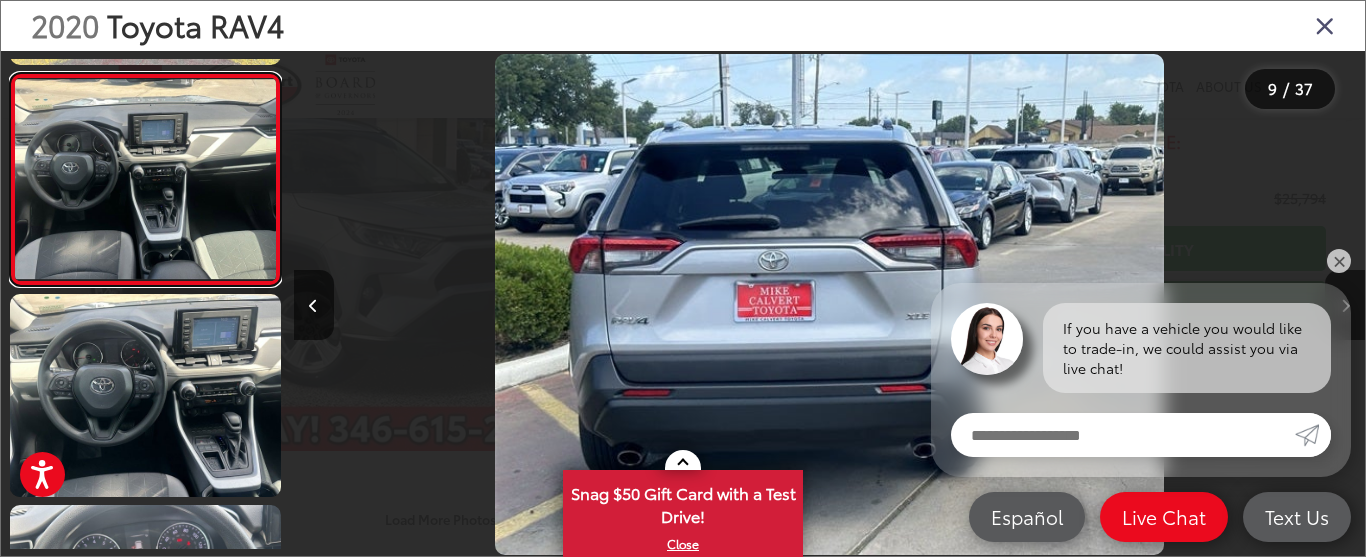 scroll, scrollTop: 1610, scrollLeft: 0, axis: vertical 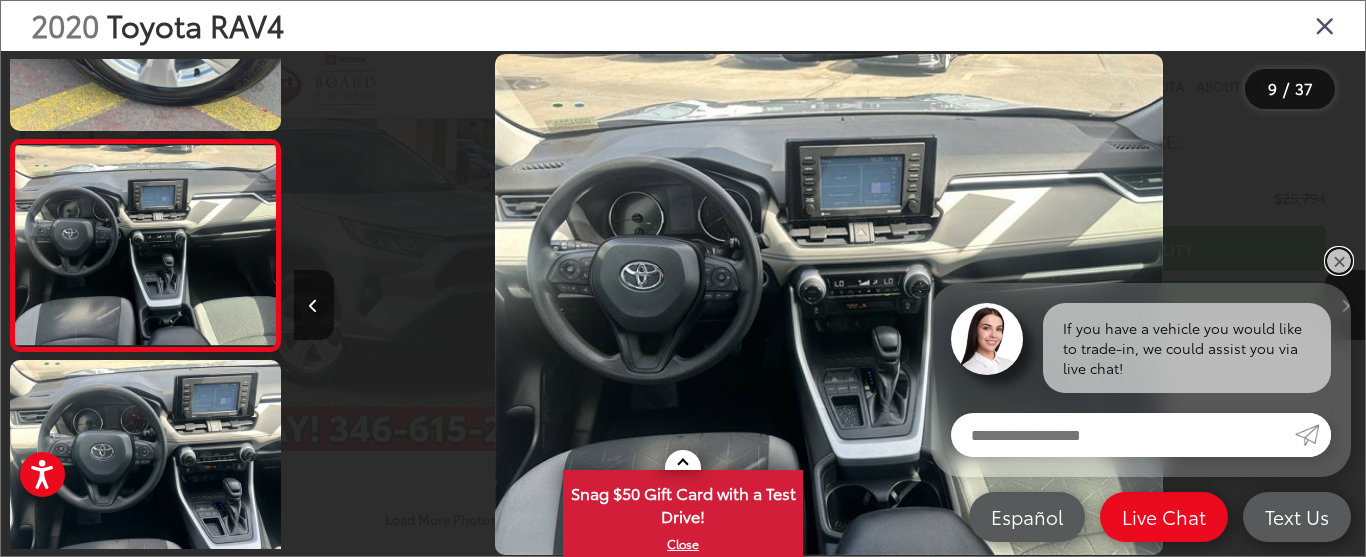 click on "✕" at bounding box center (1339, 261) 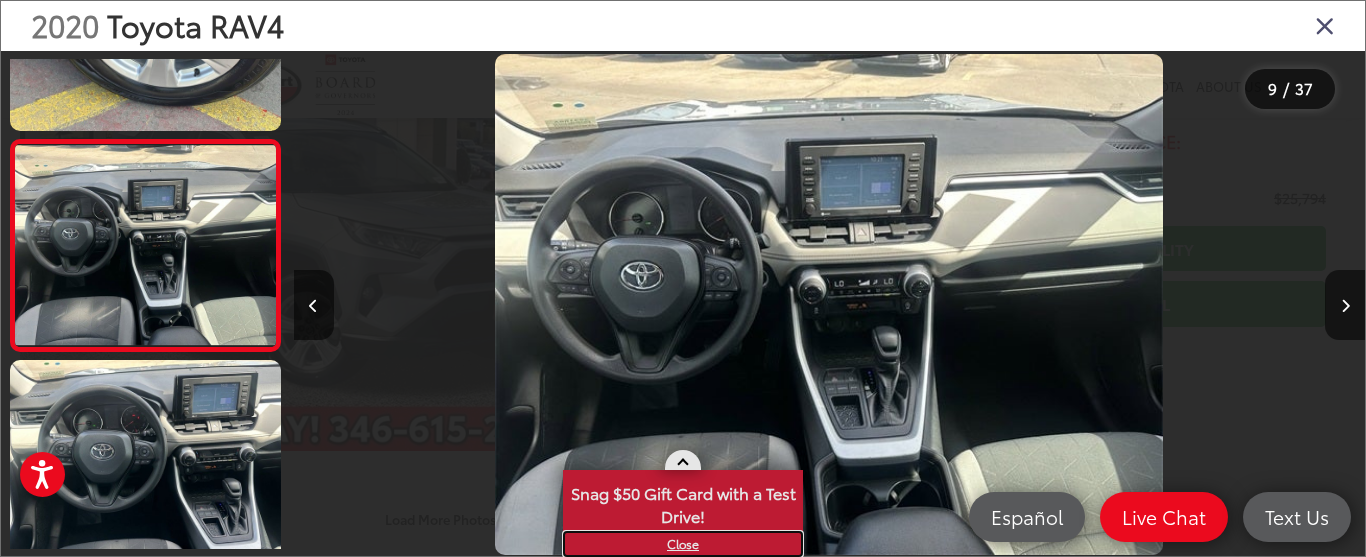 click on "X" at bounding box center (683, 544) 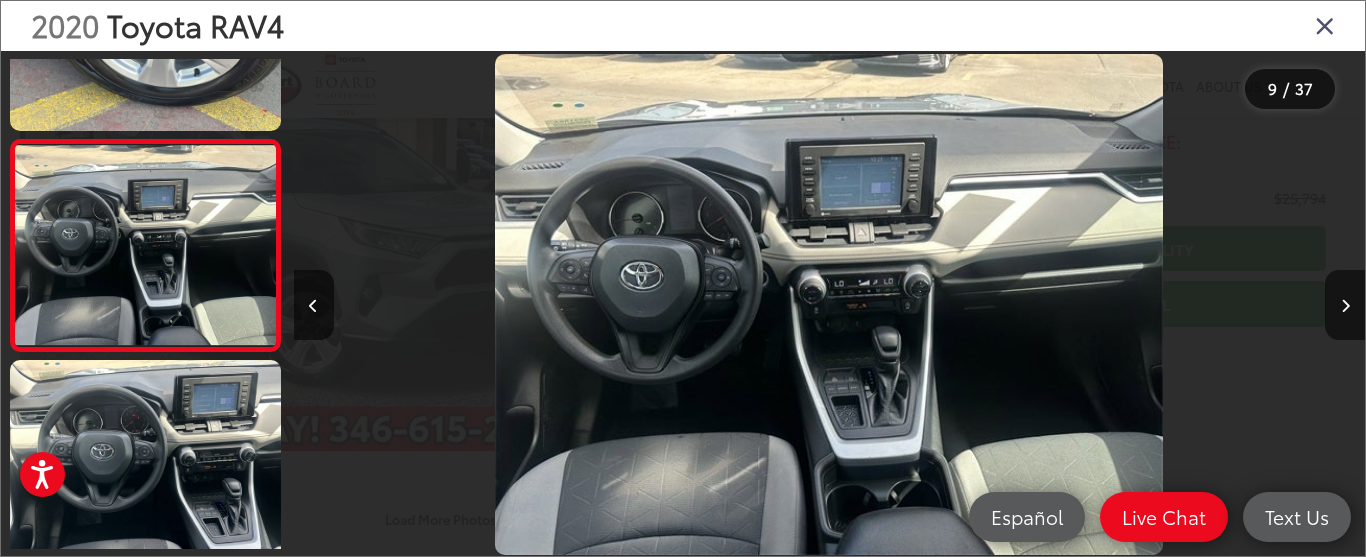 click at bounding box center [1325, 25] 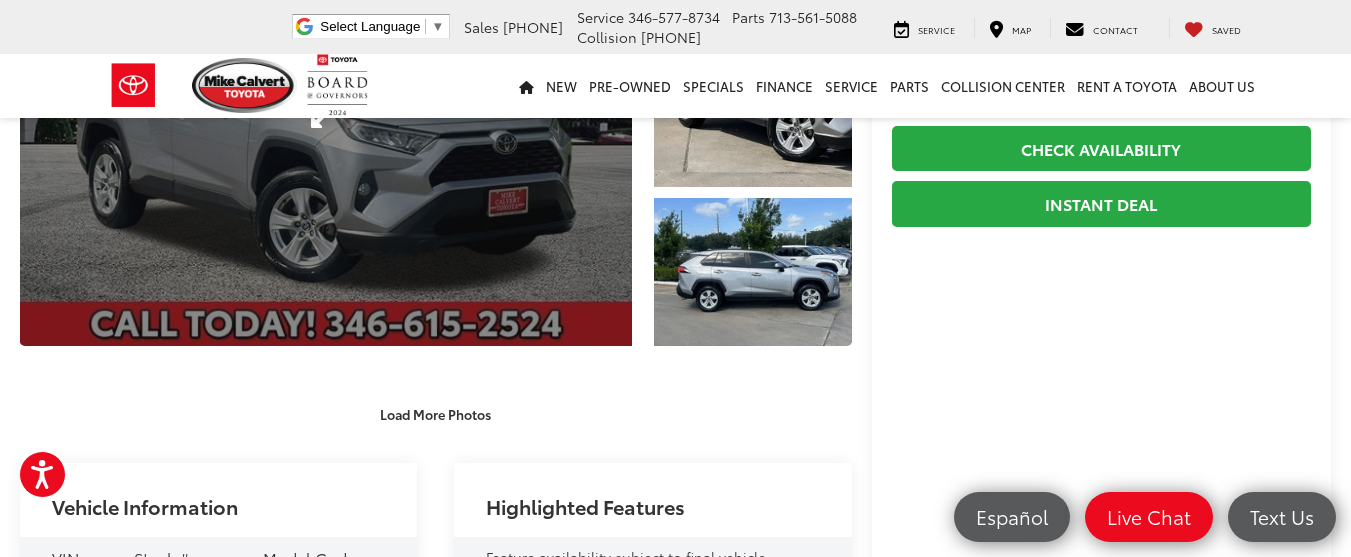 scroll, scrollTop: 0, scrollLeft: 0, axis: both 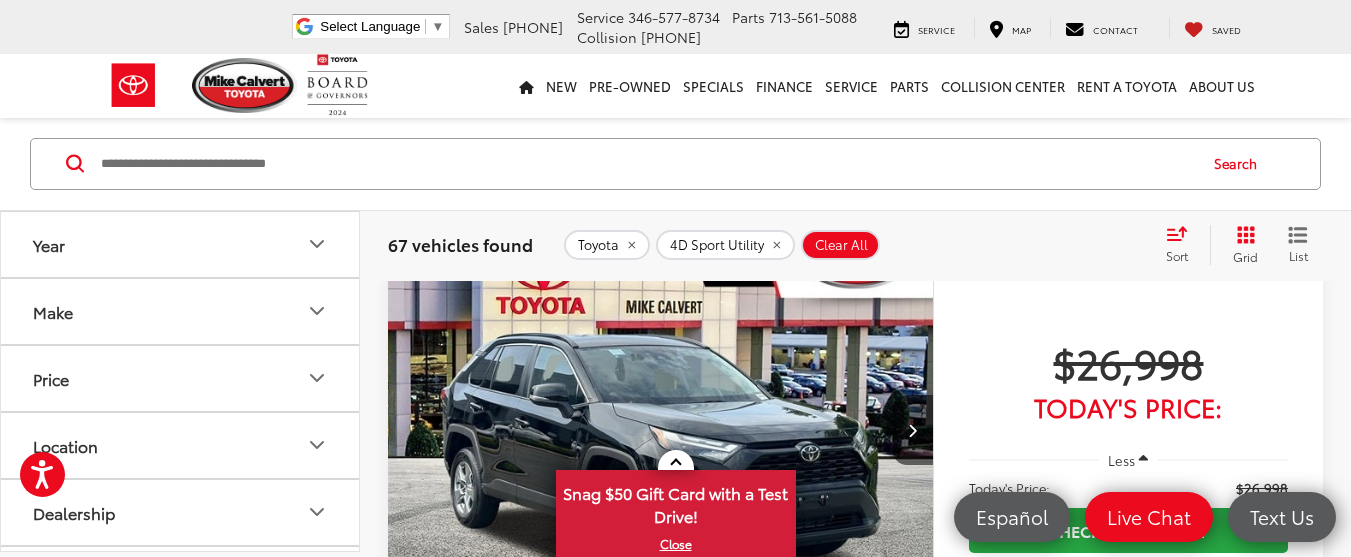 click 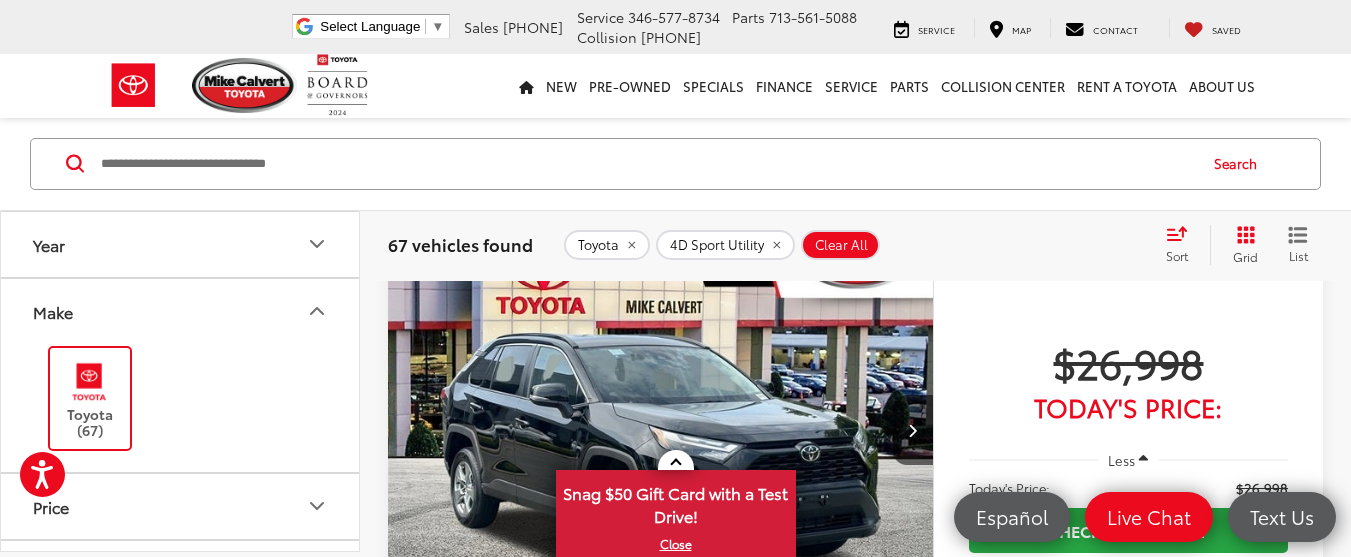 click 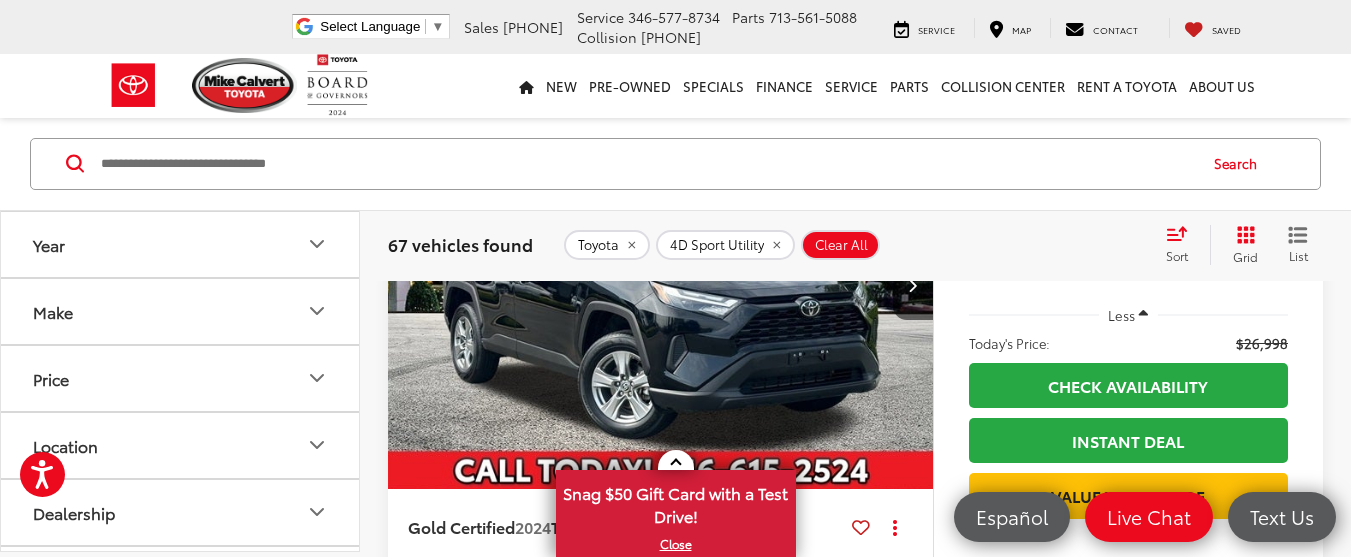 scroll, scrollTop: 5280, scrollLeft: 0, axis: vertical 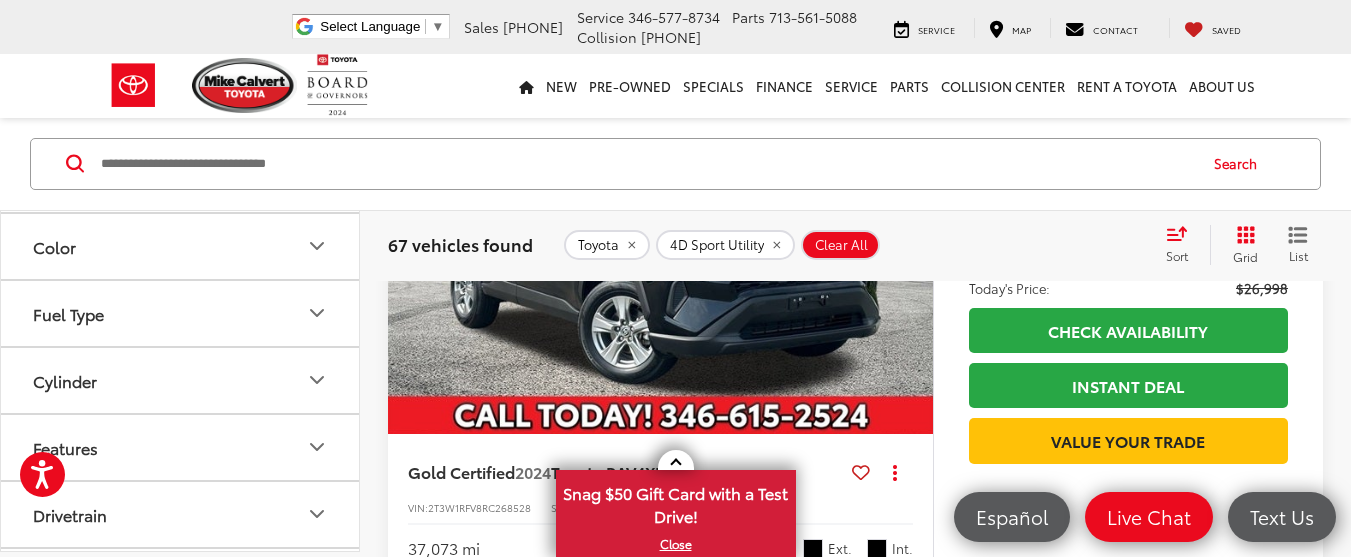 click 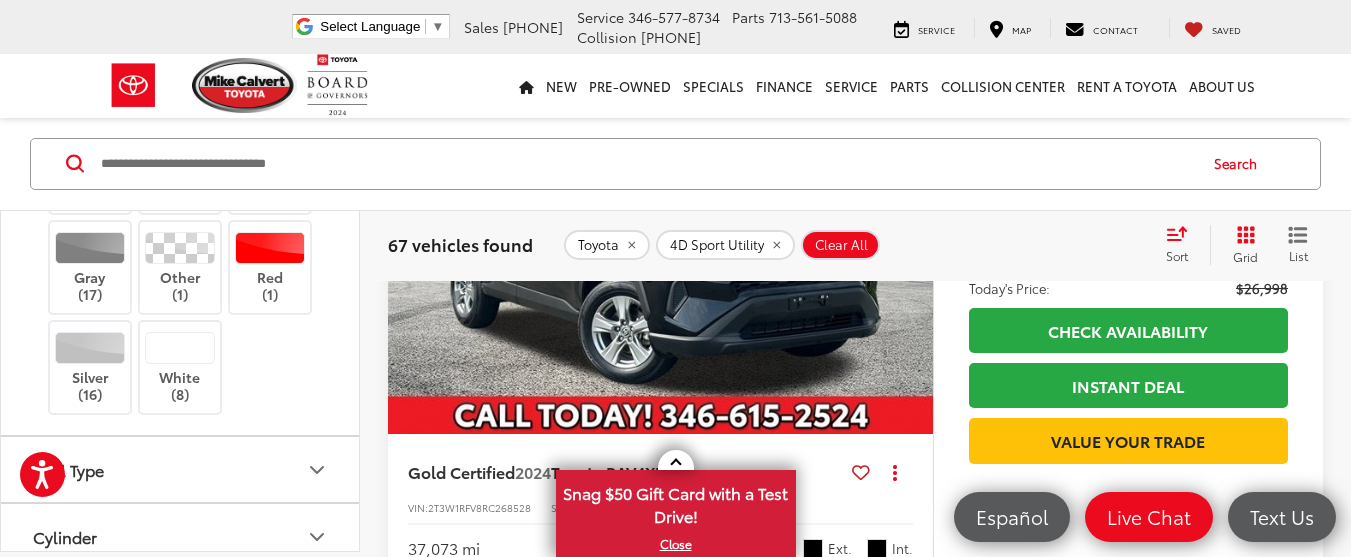 scroll, scrollTop: 600, scrollLeft: 0, axis: vertical 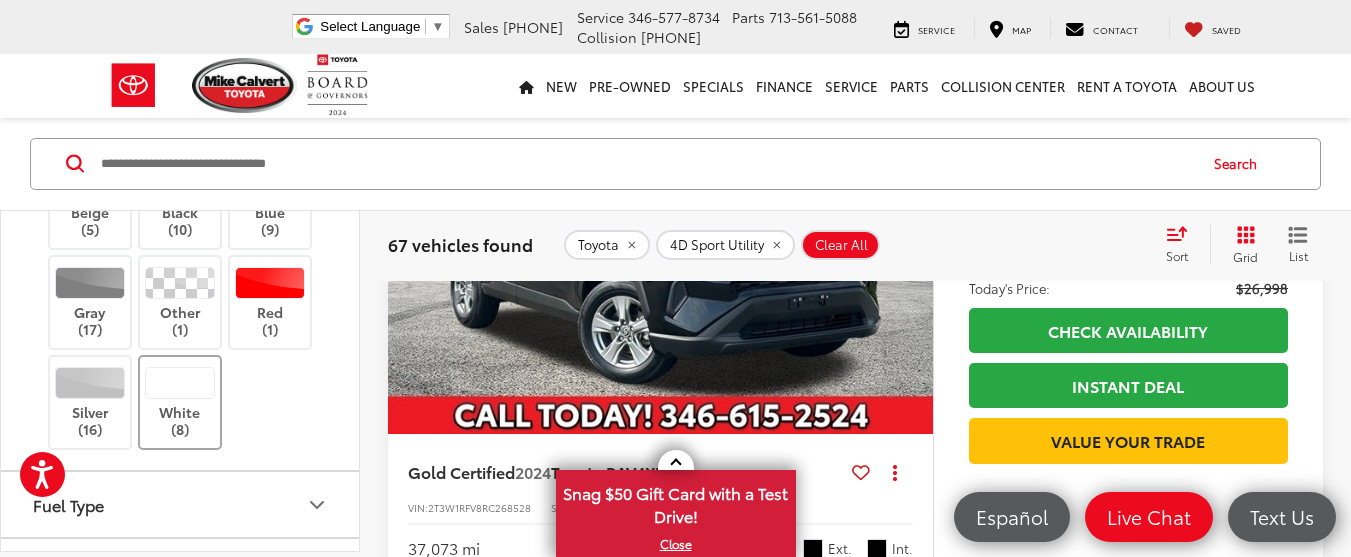 click at bounding box center (180, 384) 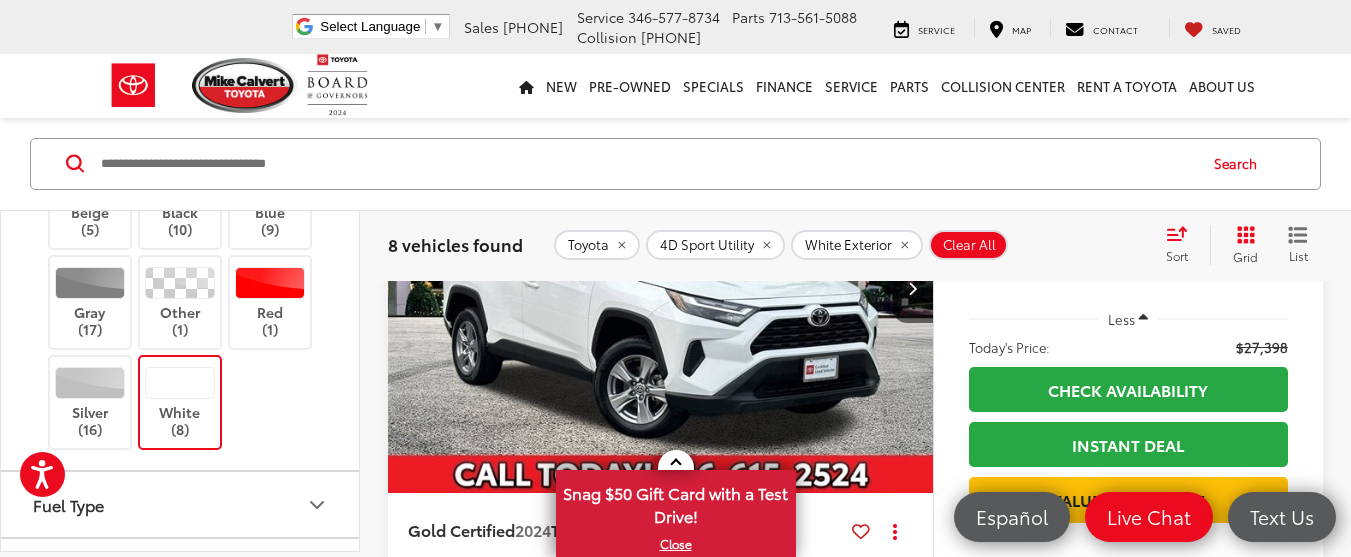 scroll, scrollTop: 372, scrollLeft: 0, axis: vertical 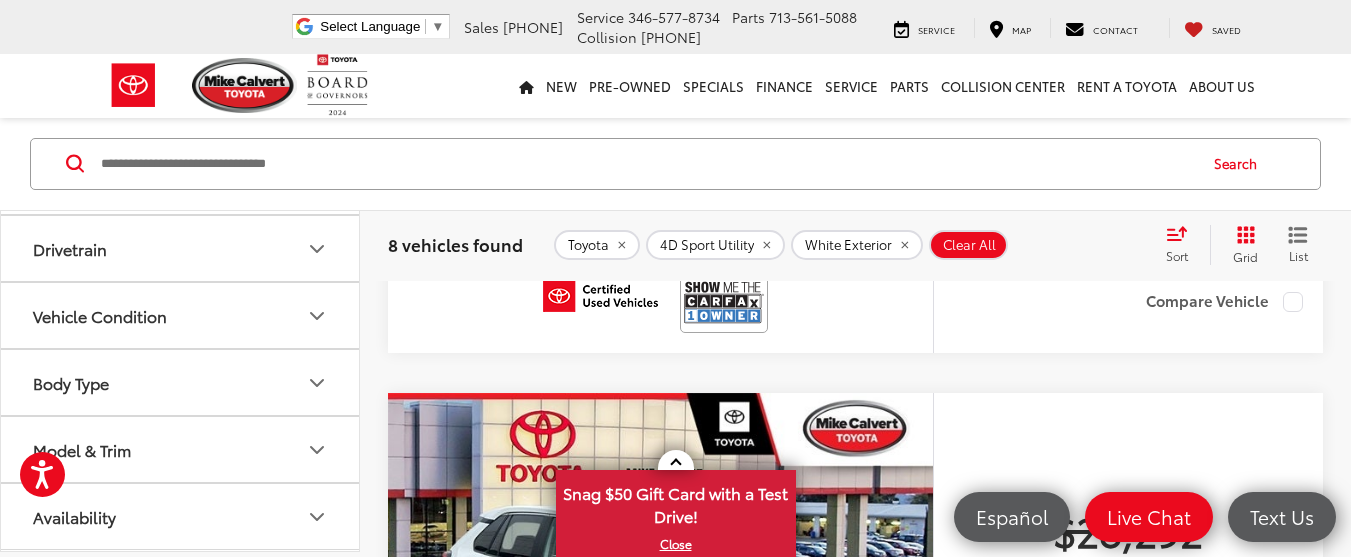 click 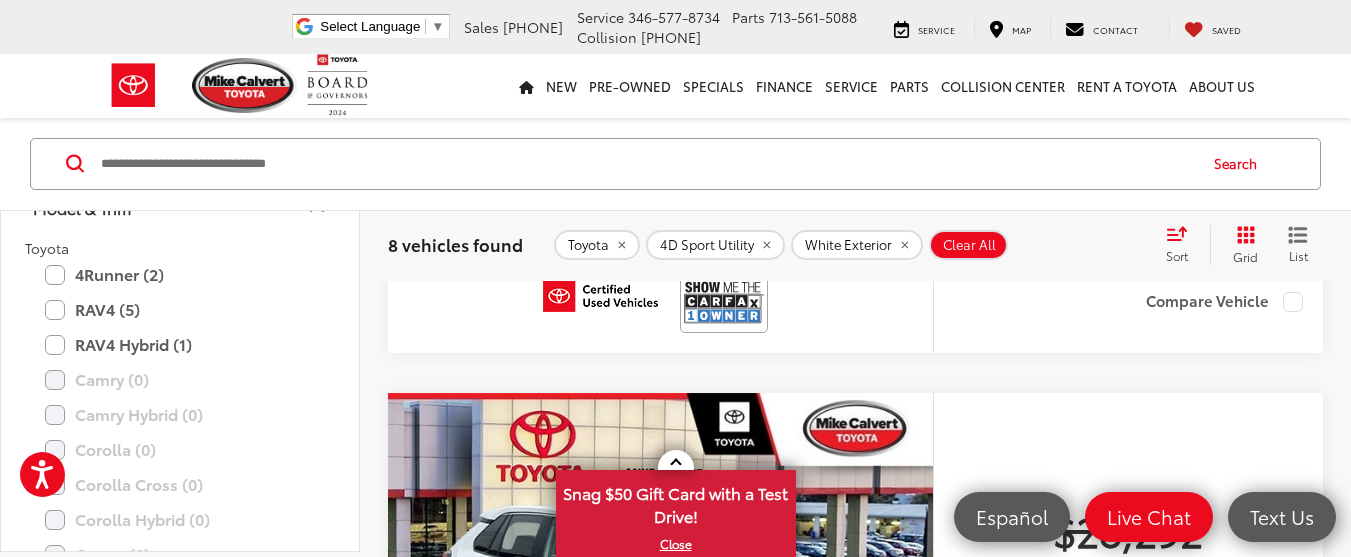 scroll, scrollTop: 1262, scrollLeft: 0, axis: vertical 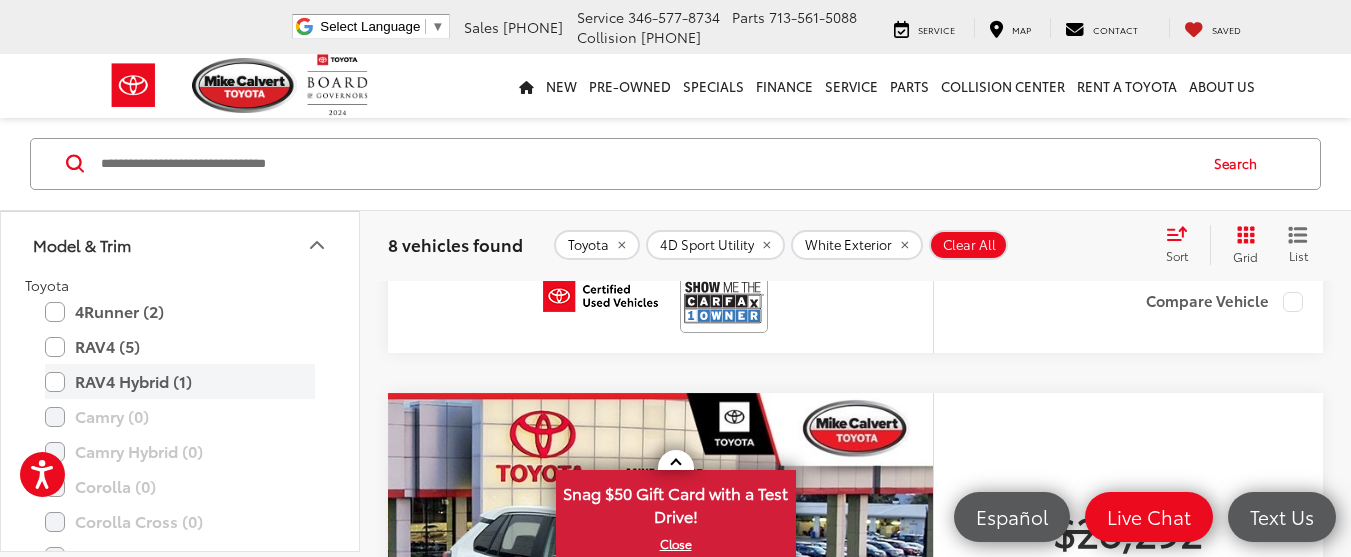 click on "RAV4 Hybrid (1)" at bounding box center (180, 382) 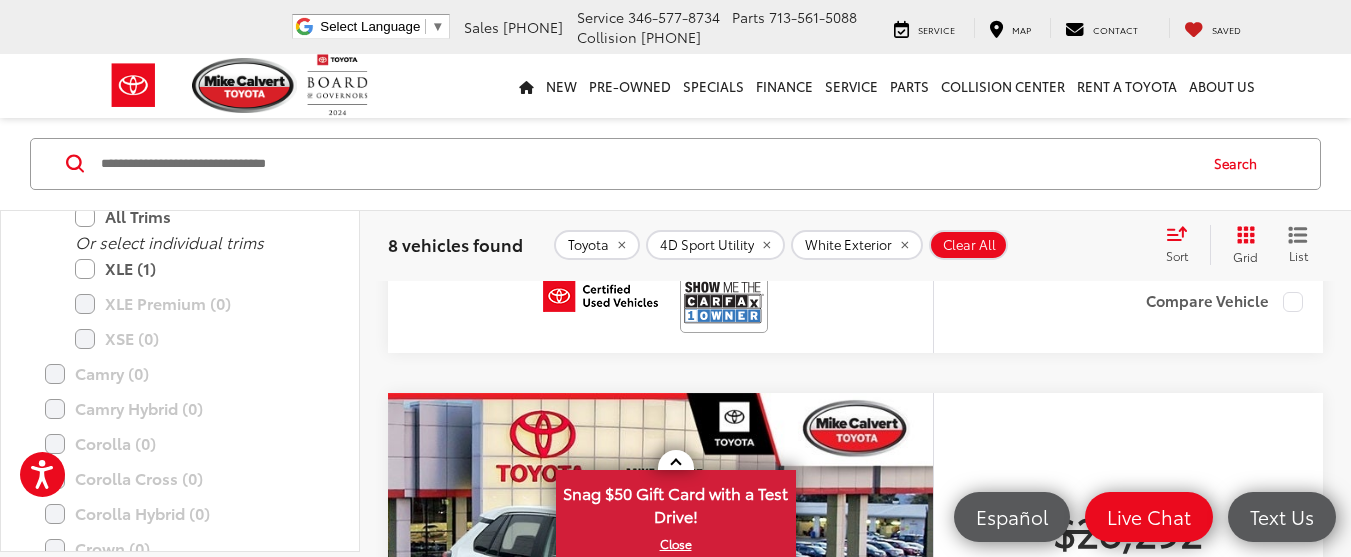 scroll, scrollTop: 1062, scrollLeft: 0, axis: vertical 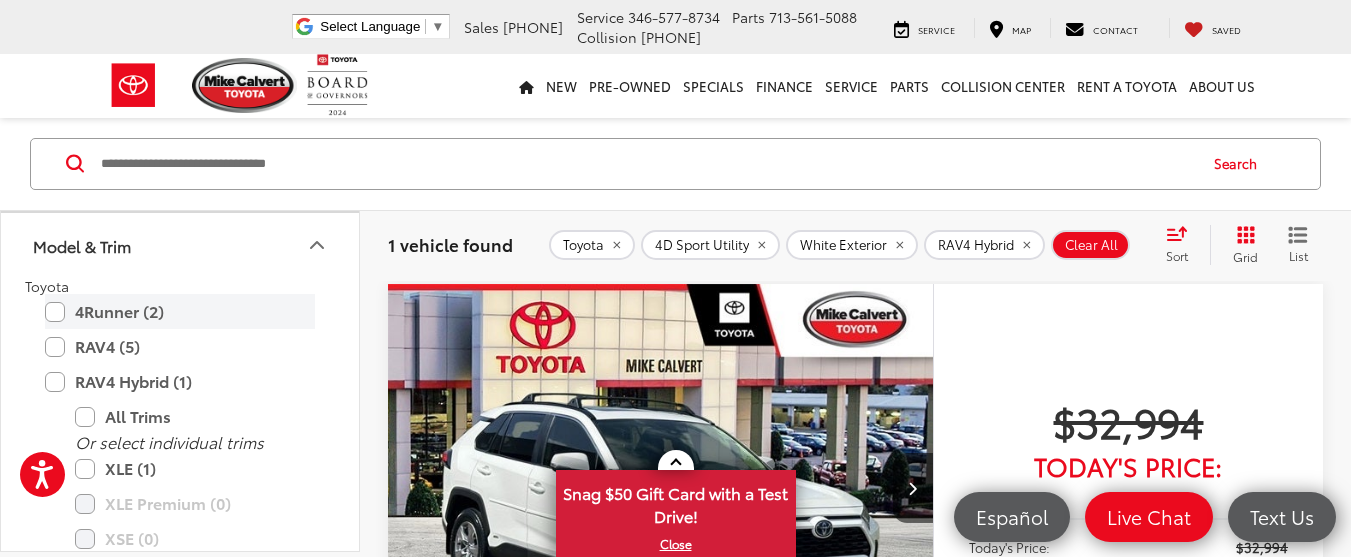 click on "4Runner (2)" at bounding box center [180, 312] 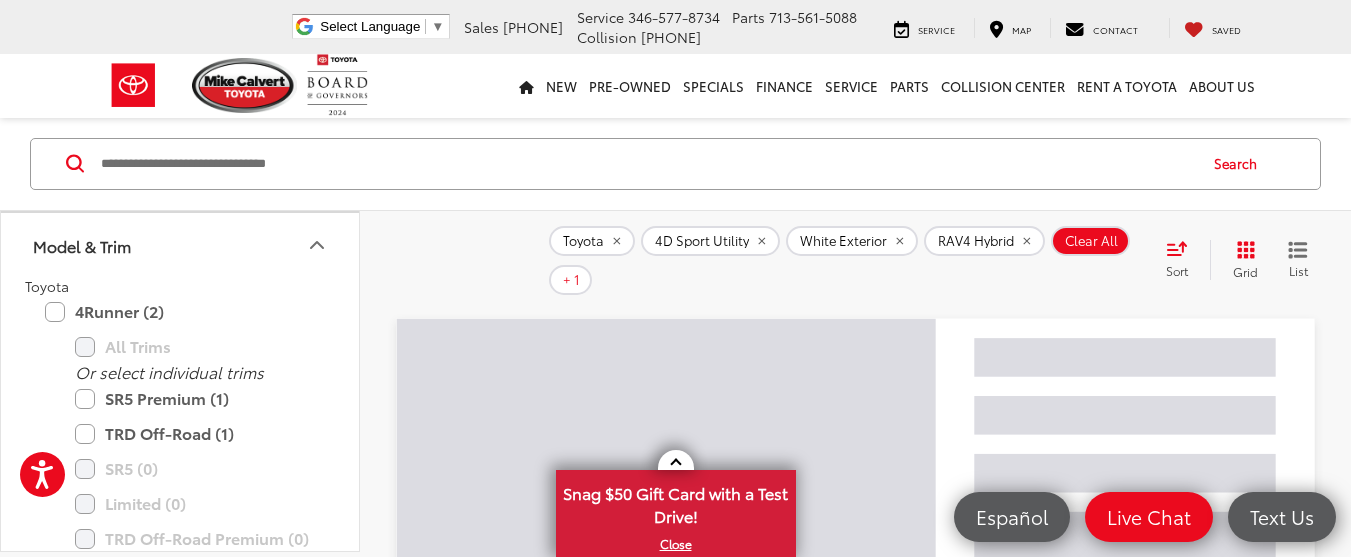 scroll, scrollTop: 1362, scrollLeft: 0, axis: vertical 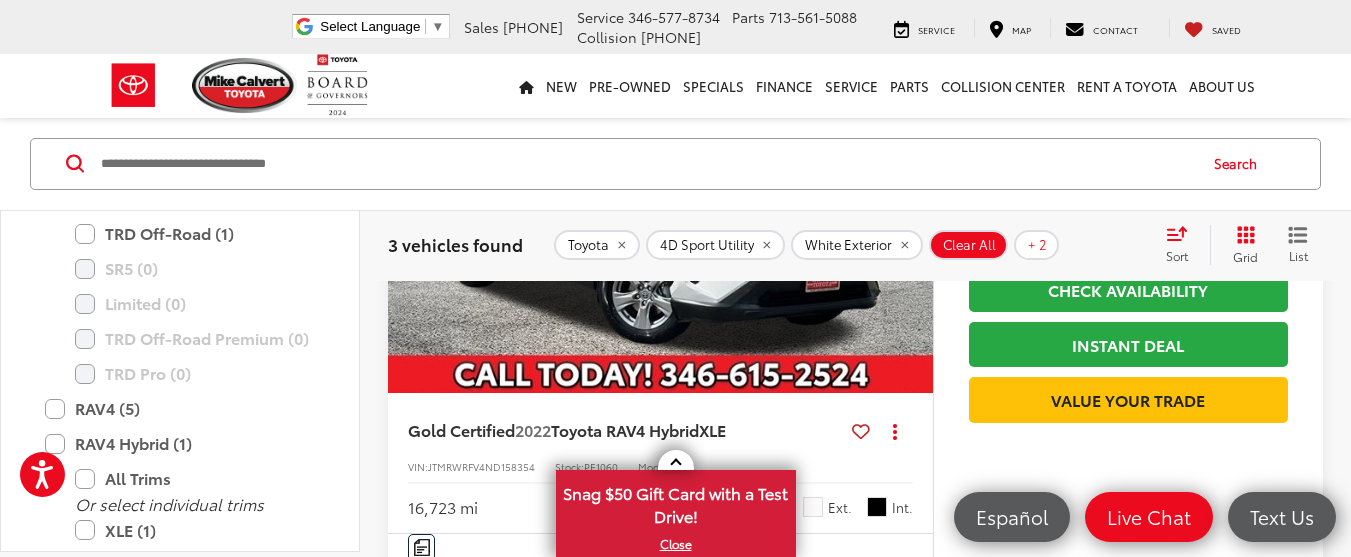 click at bounding box center [661, 189] 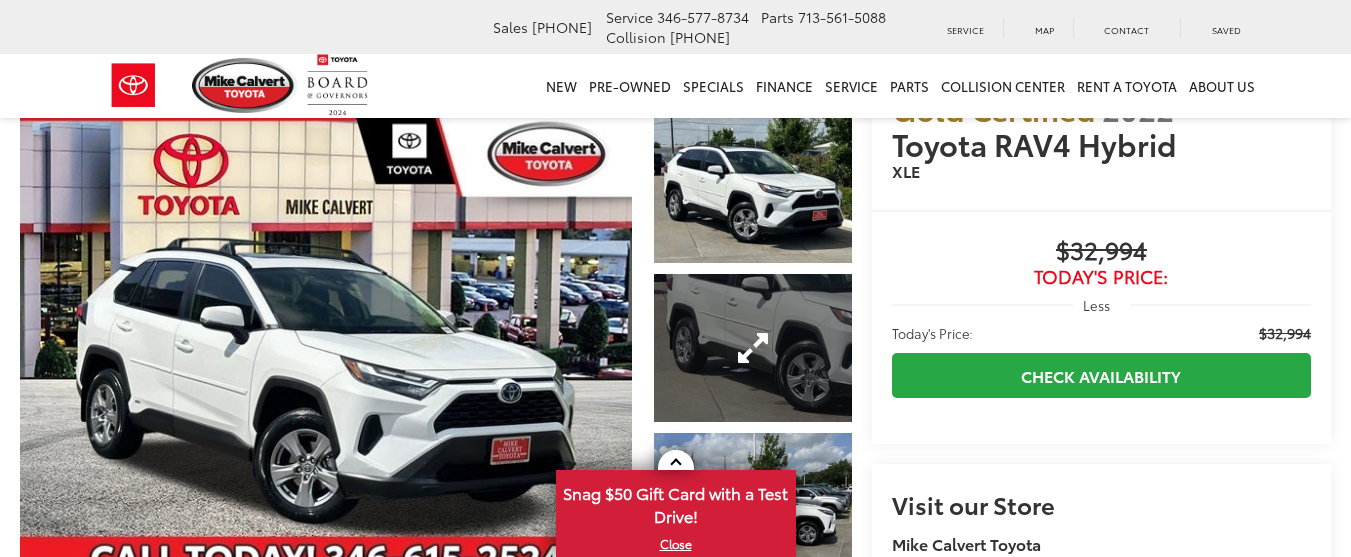 scroll, scrollTop: 188, scrollLeft: 0, axis: vertical 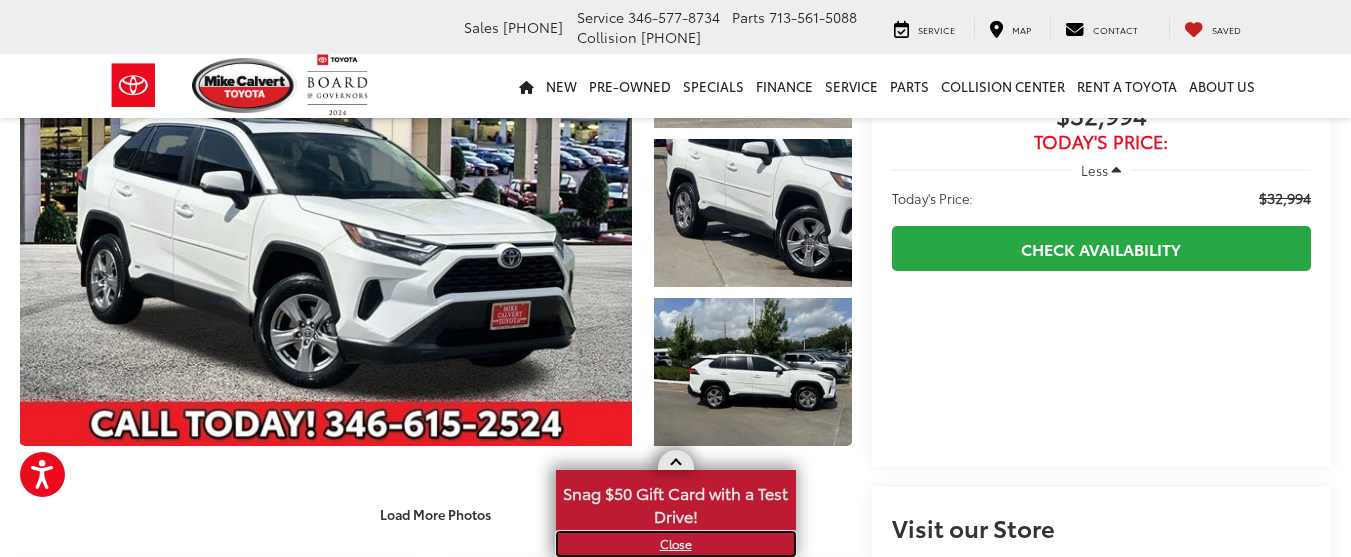 click on "X" at bounding box center (676, 544) 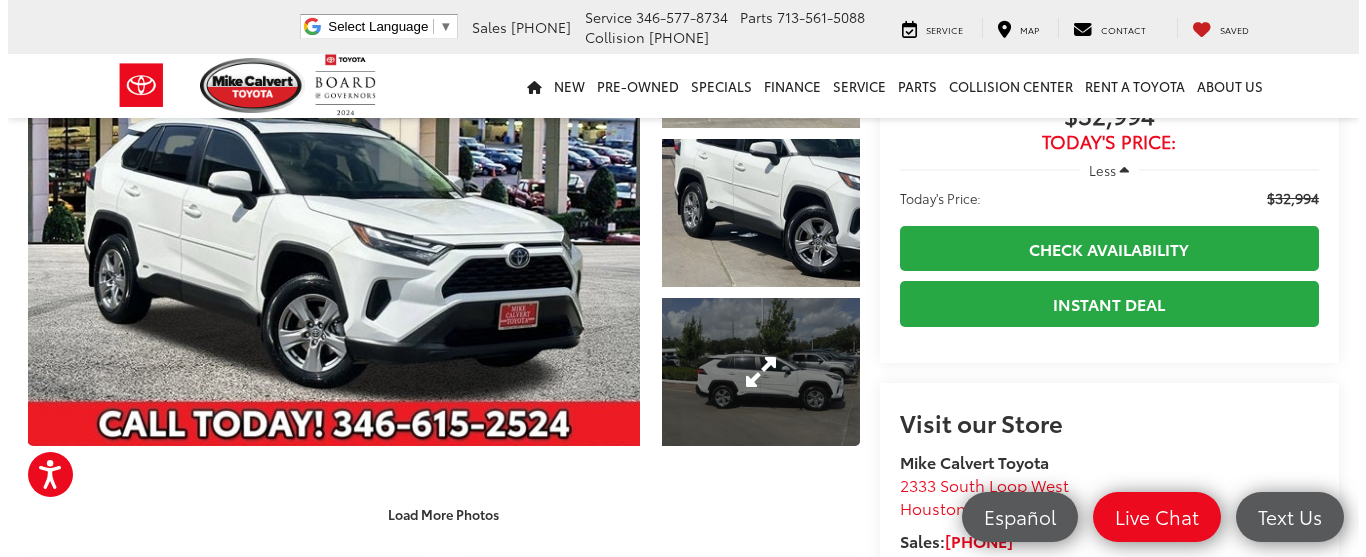 scroll, scrollTop: 100, scrollLeft: 0, axis: vertical 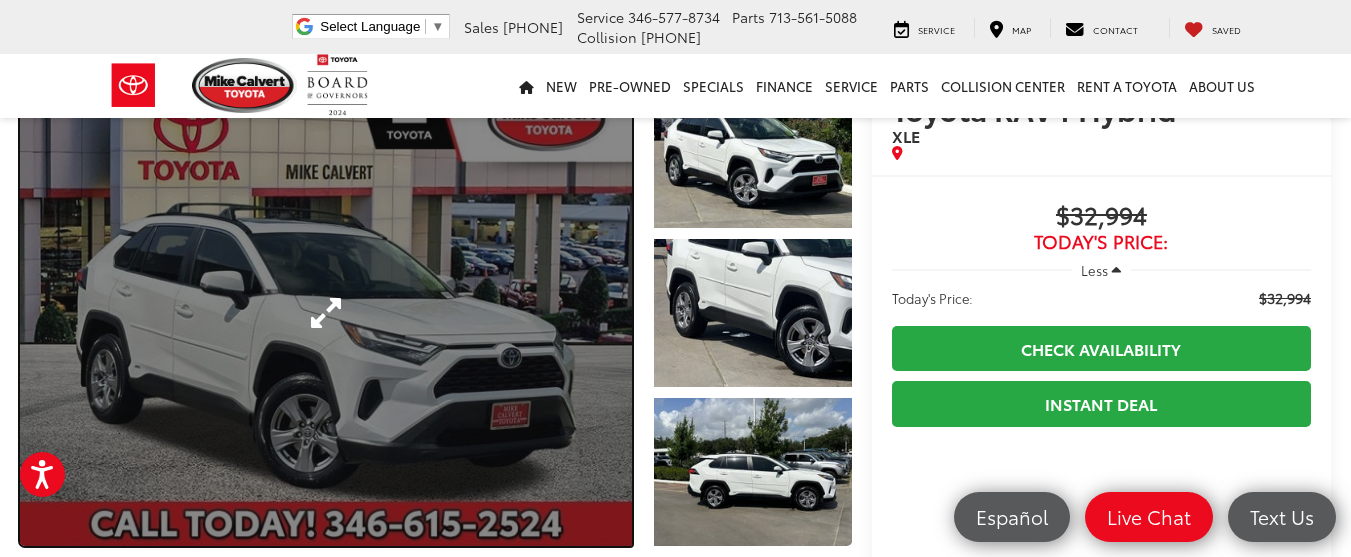 click at bounding box center [326, 313] 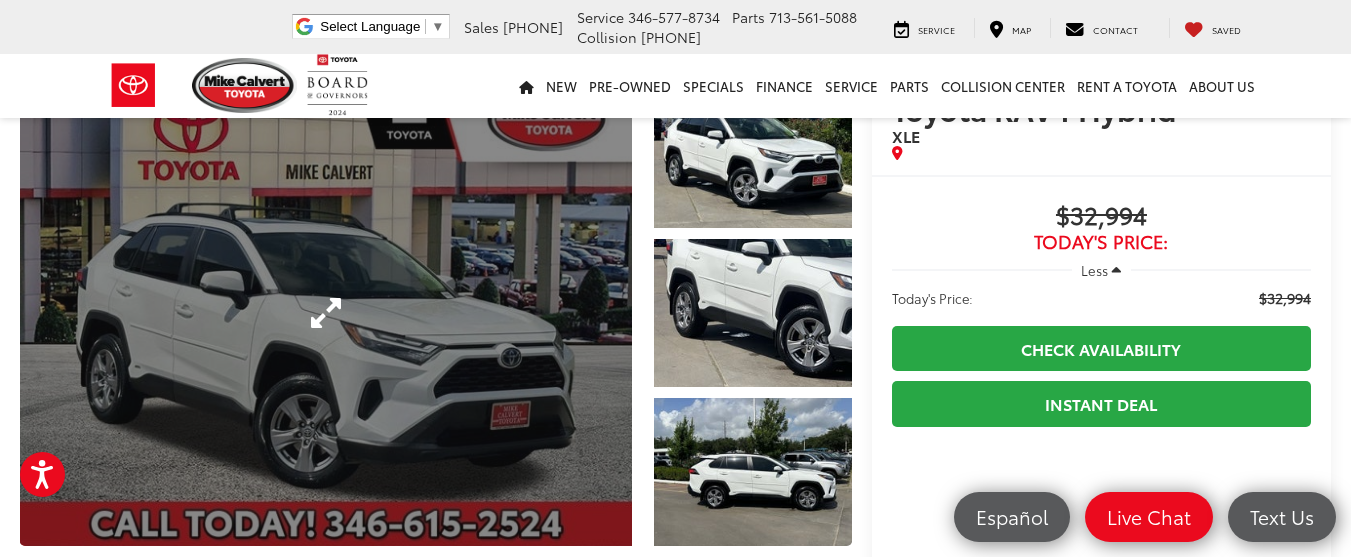 click at bounding box center (0, 0) 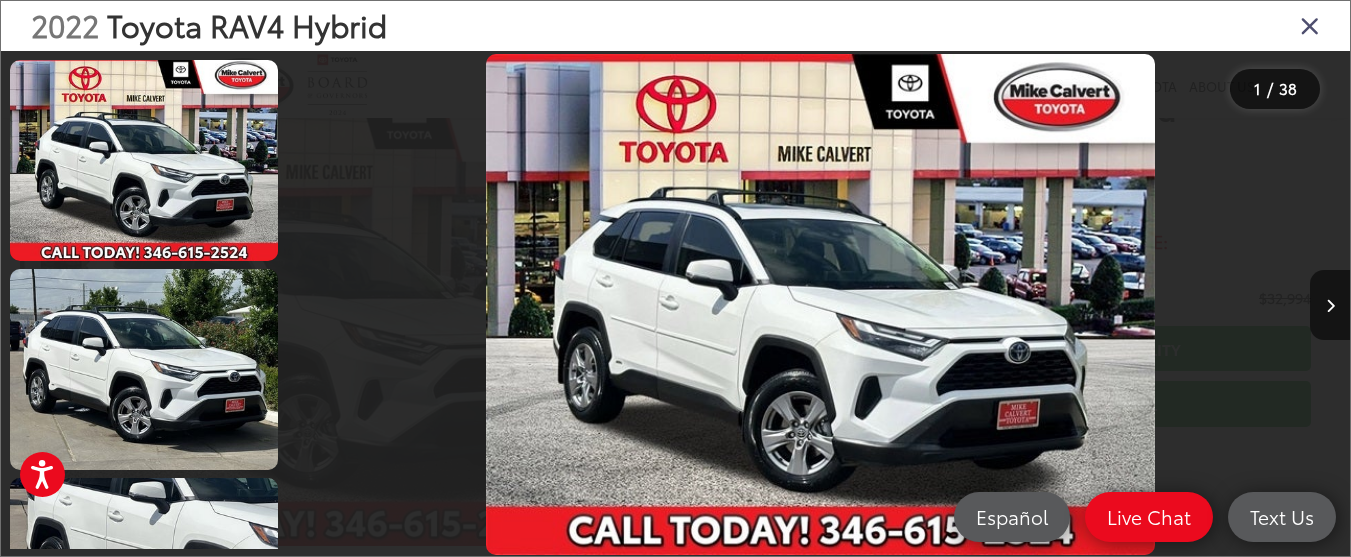 click at bounding box center [820, 304] 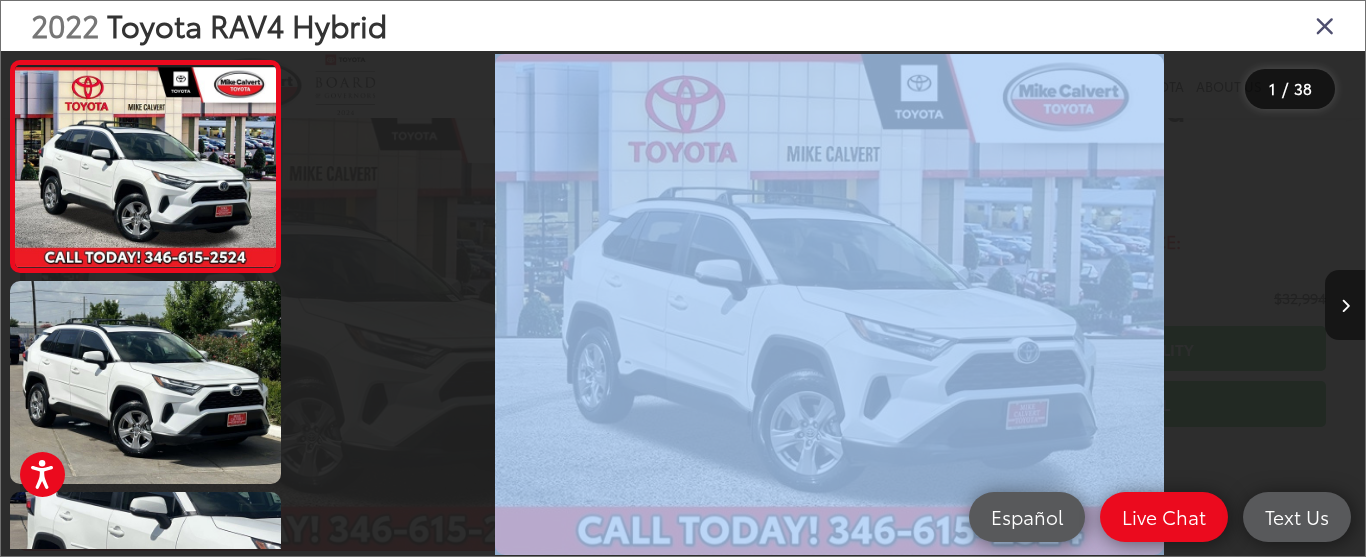 drag, startPoint x: 1294, startPoint y: 329, endPoint x: 1337, endPoint y: 297, distance: 53.600372 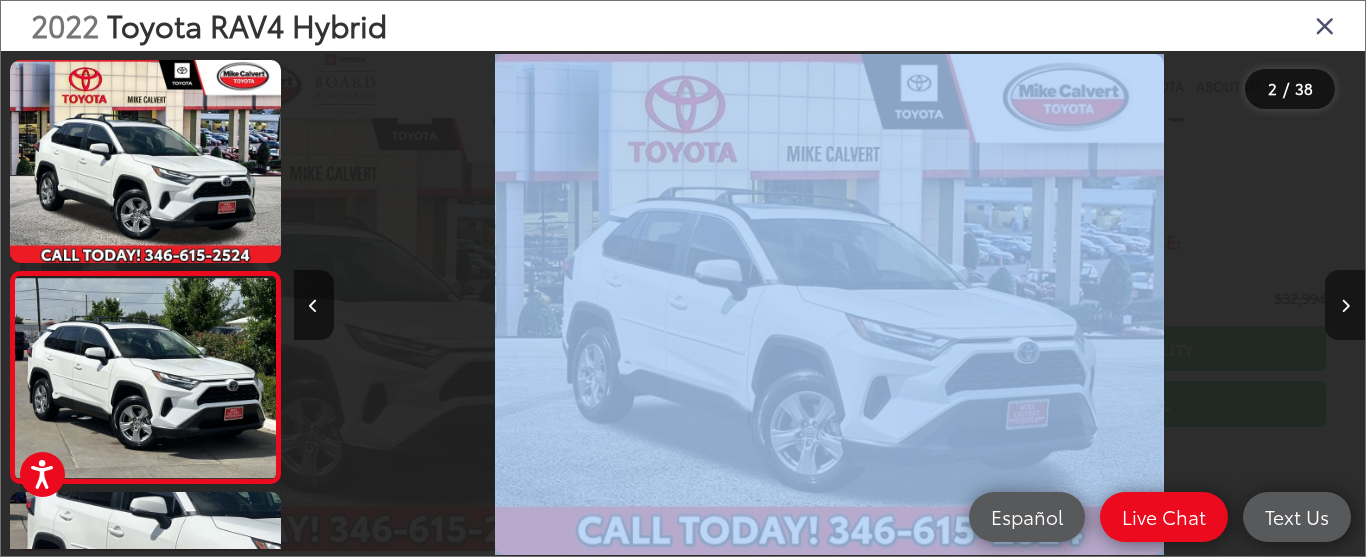 click at bounding box center [1345, 306] 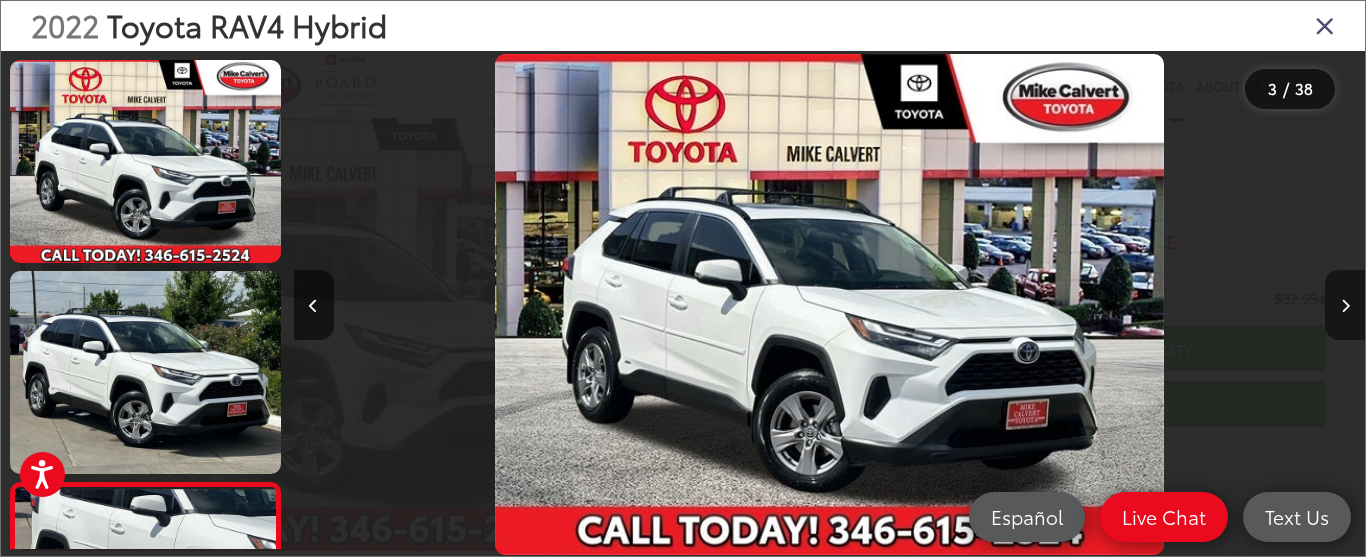 scroll, scrollTop: 0, scrollLeft: 1475, axis: horizontal 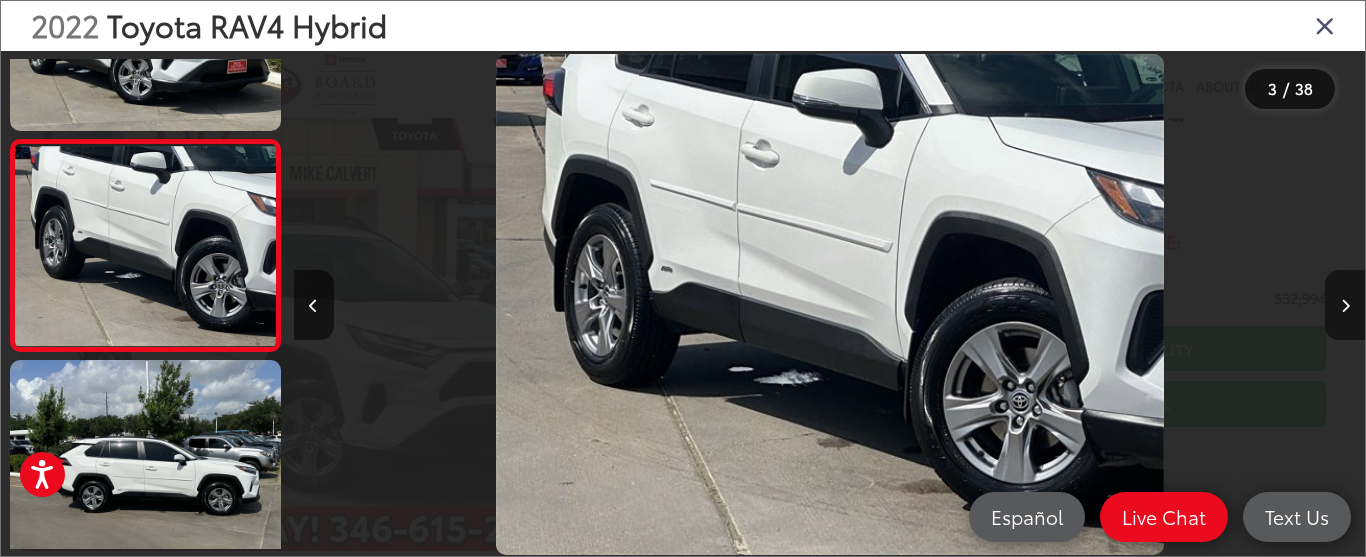 click at bounding box center [1345, 306] 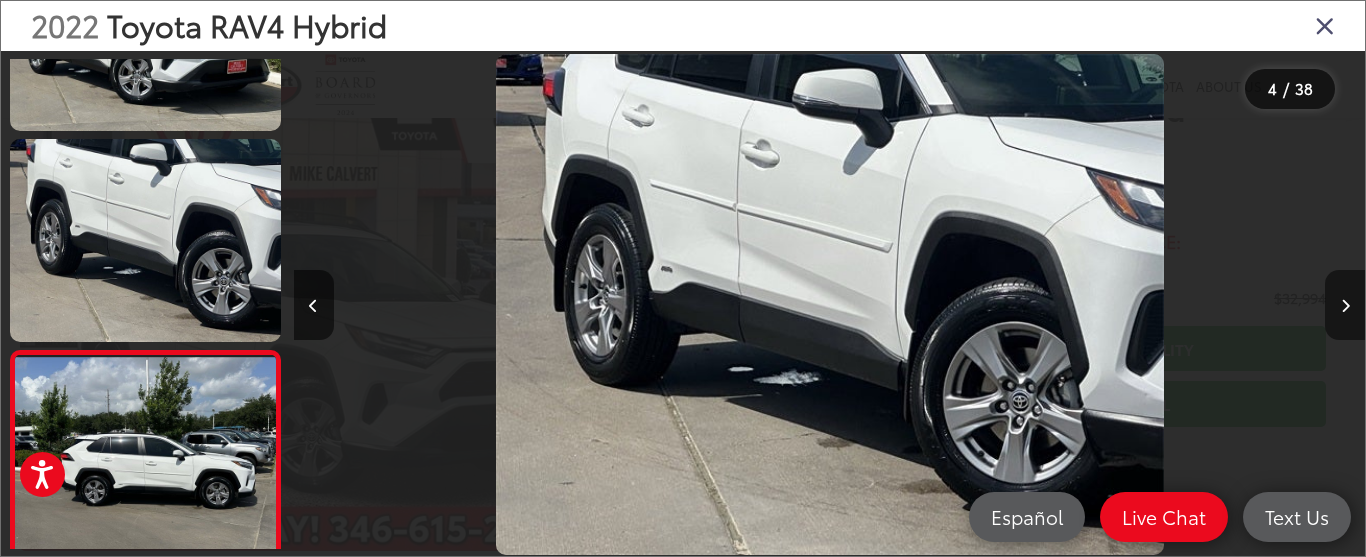 click at bounding box center [1345, 306] 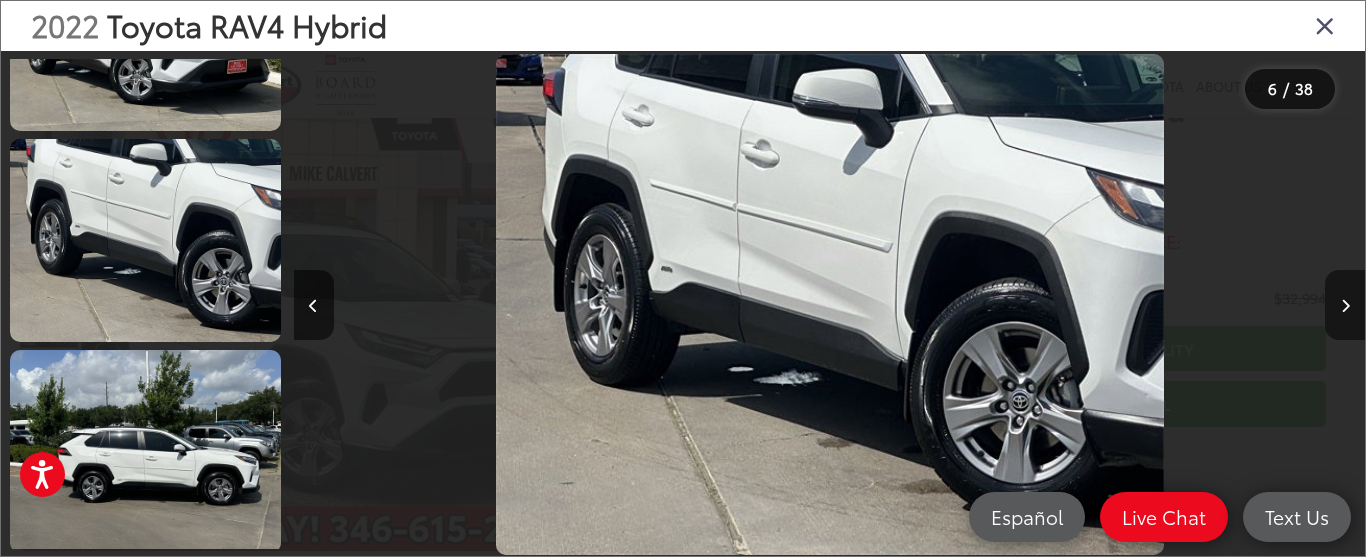 click at bounding box center [1345, 305] 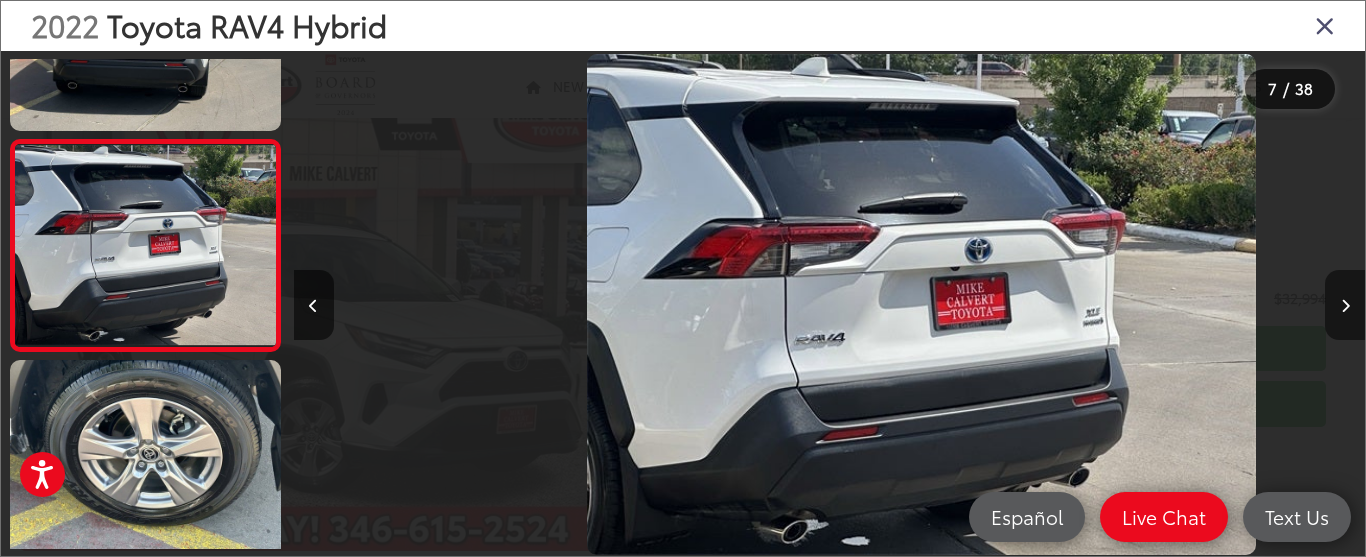 click at bounding box center [1345, 305] 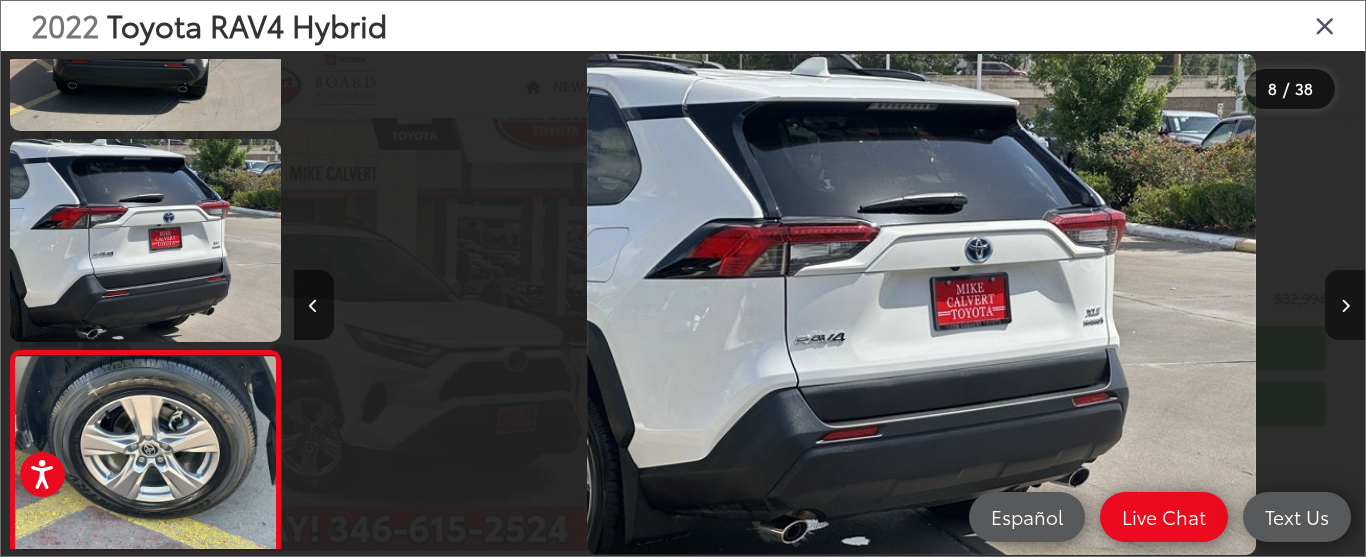 click at bounding box center (1345, 305) 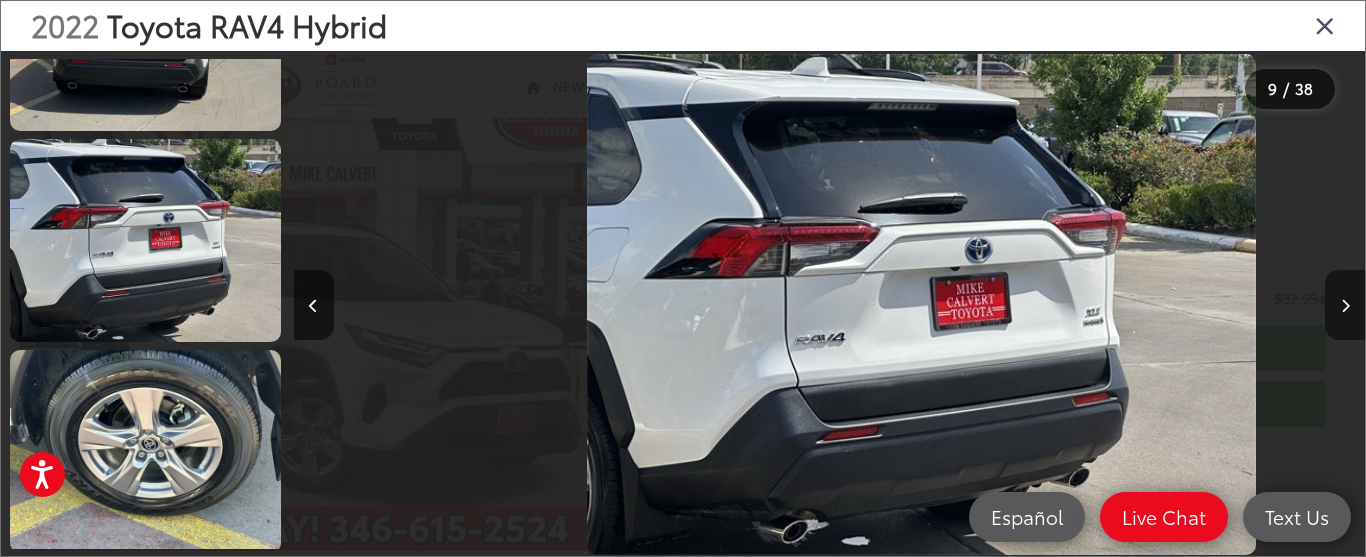 click at bounding box center (1345, 305) 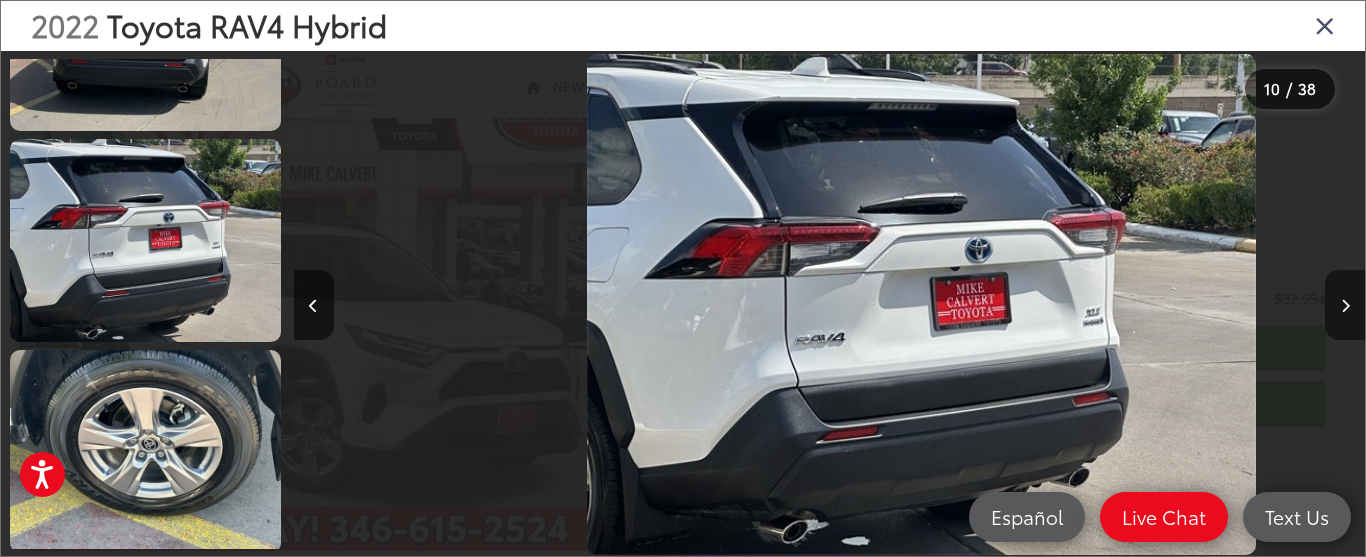 scroll, scrollTop: 0, scrollLeft: 9641, axis: horizontal 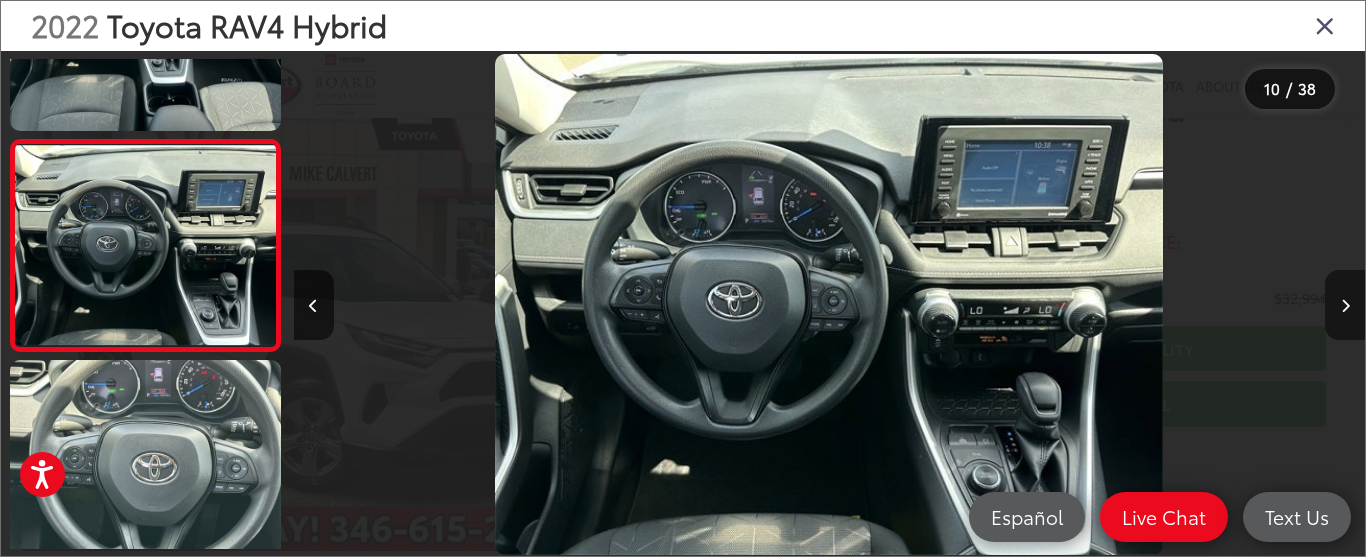 click at bounding box center [1345, 305] 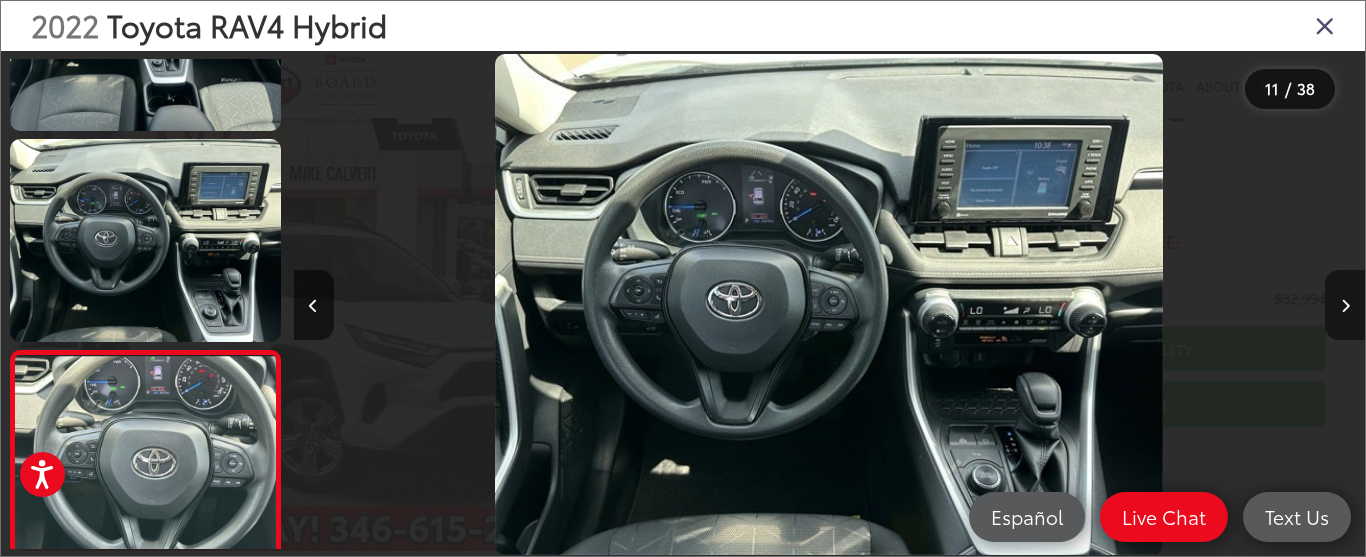 scroll, scrollTop: 0, scrollLeft: 10425, axis: horizontal 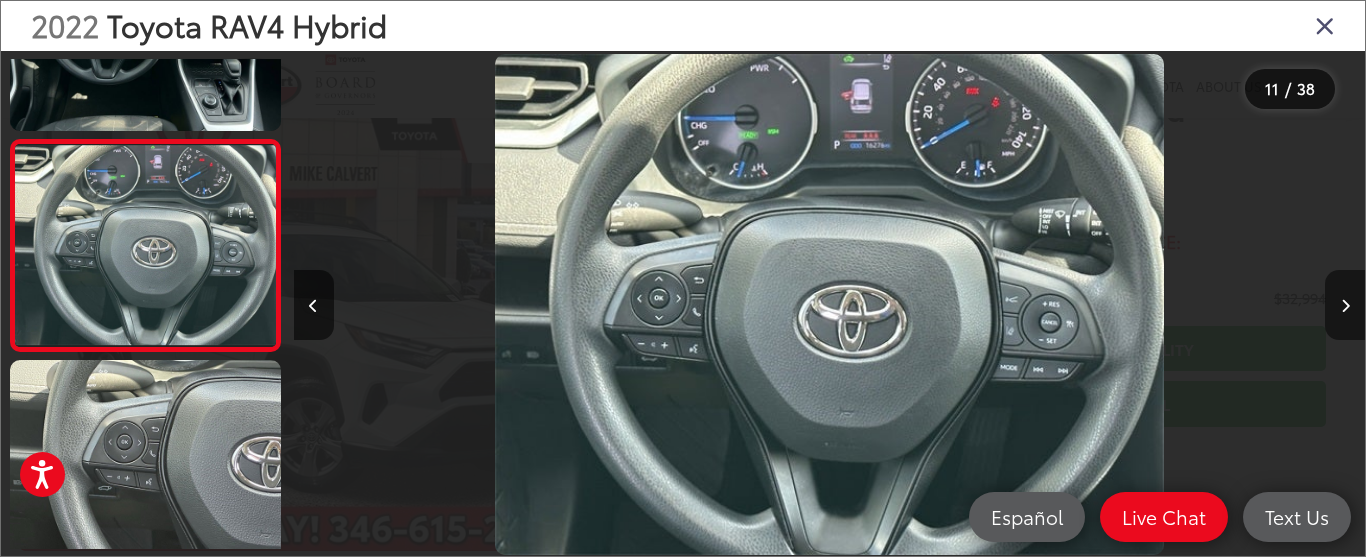 click at bounding box center [1345, 305] 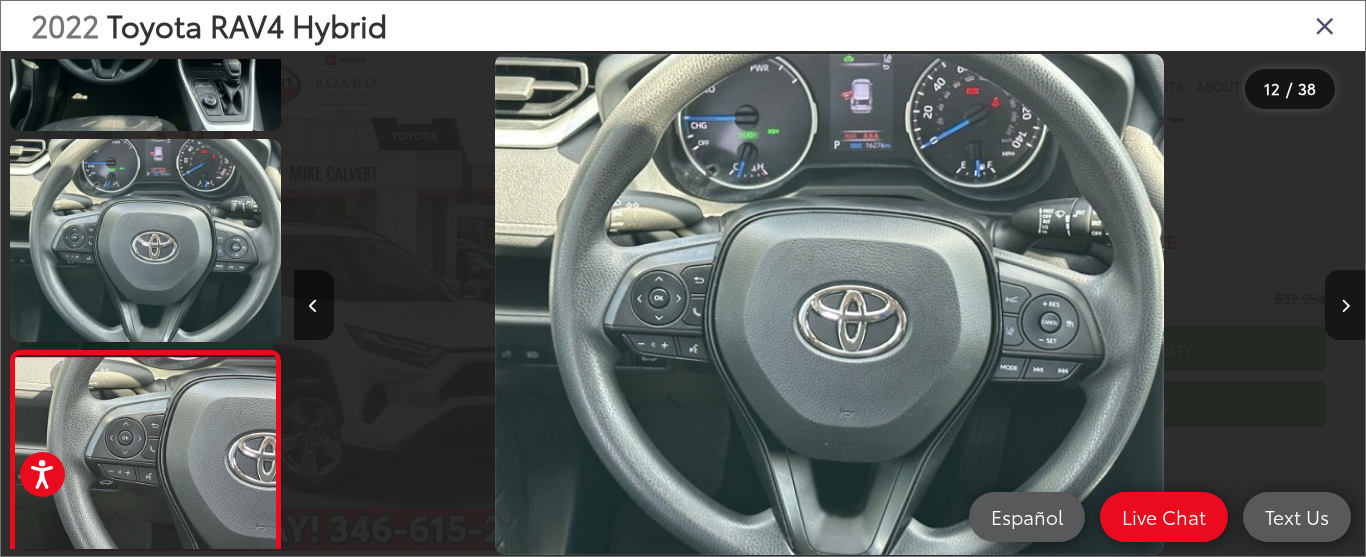 scroll, scrollTop: 0, scrollLeft: 10812, axis: horizontal 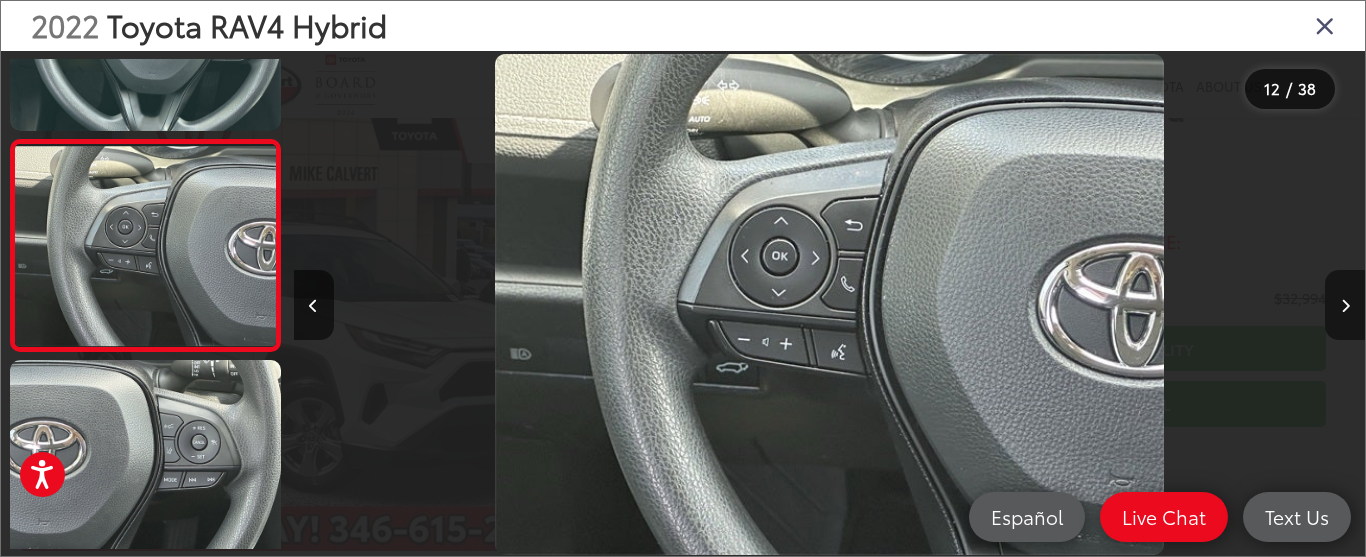 click at bounding box center (1345, 305) 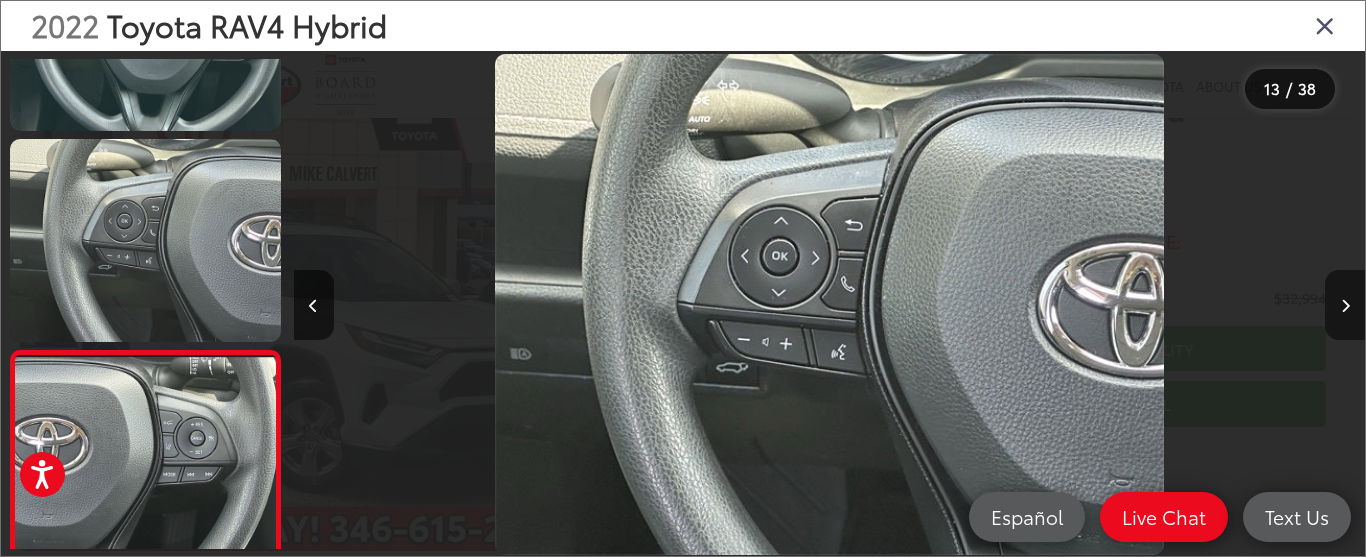 scroll, scrollTop: 0, scrollLeft: 12298, axis: horizontal 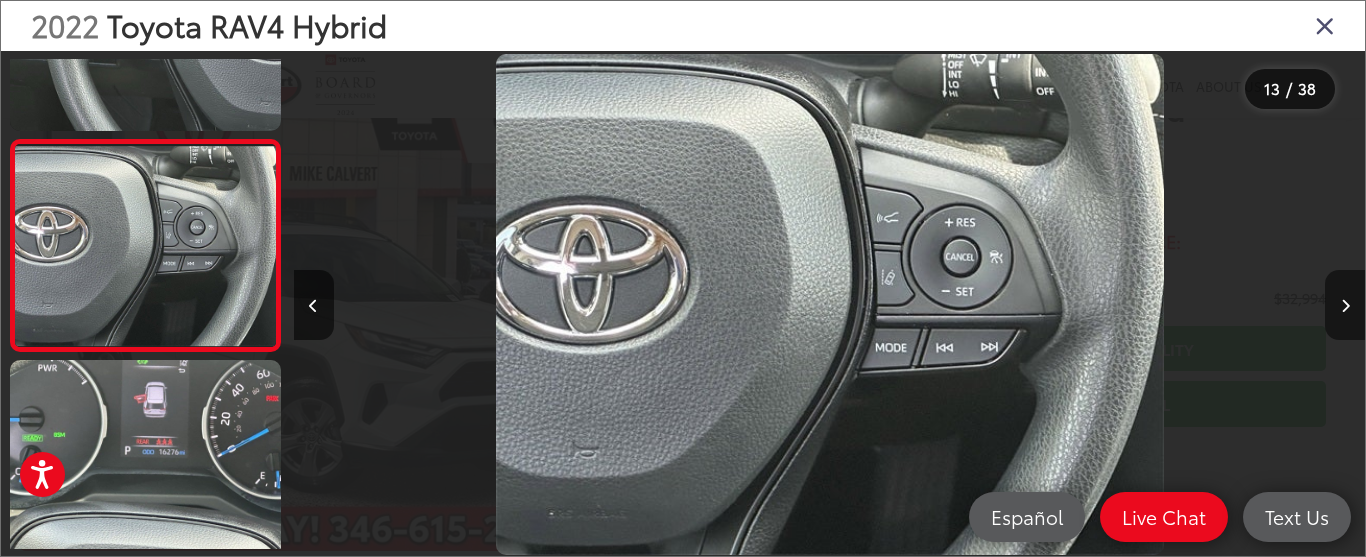 click at bounding box center [1345, 305] 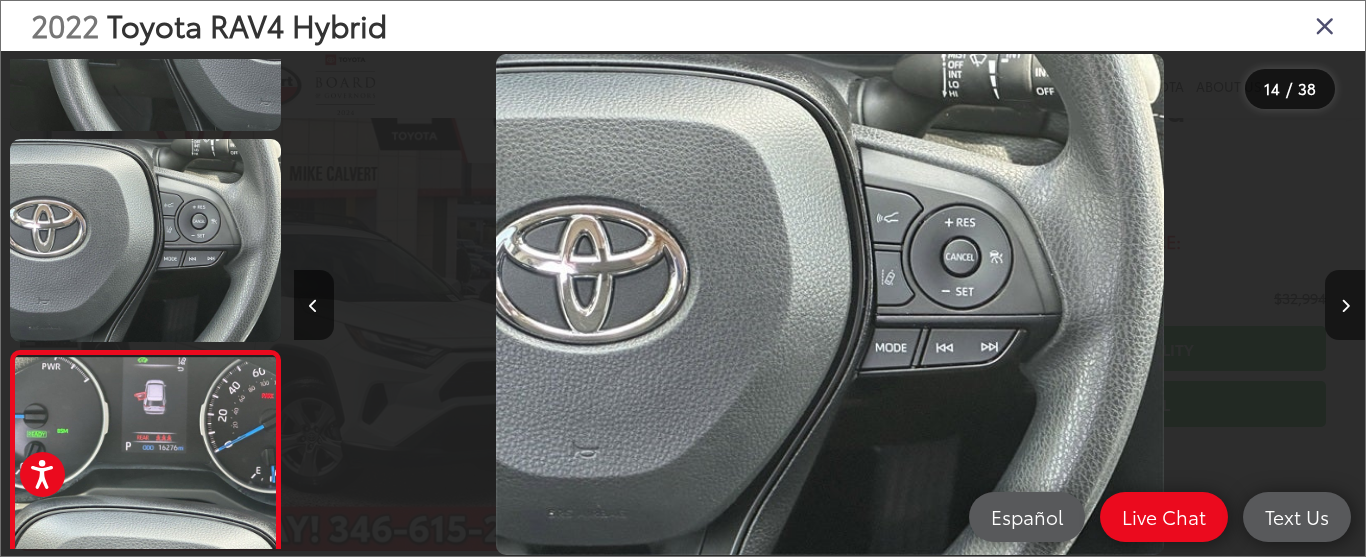 scroll, scrollTop: 0, scrollLeft: 13369, axis: horizontal 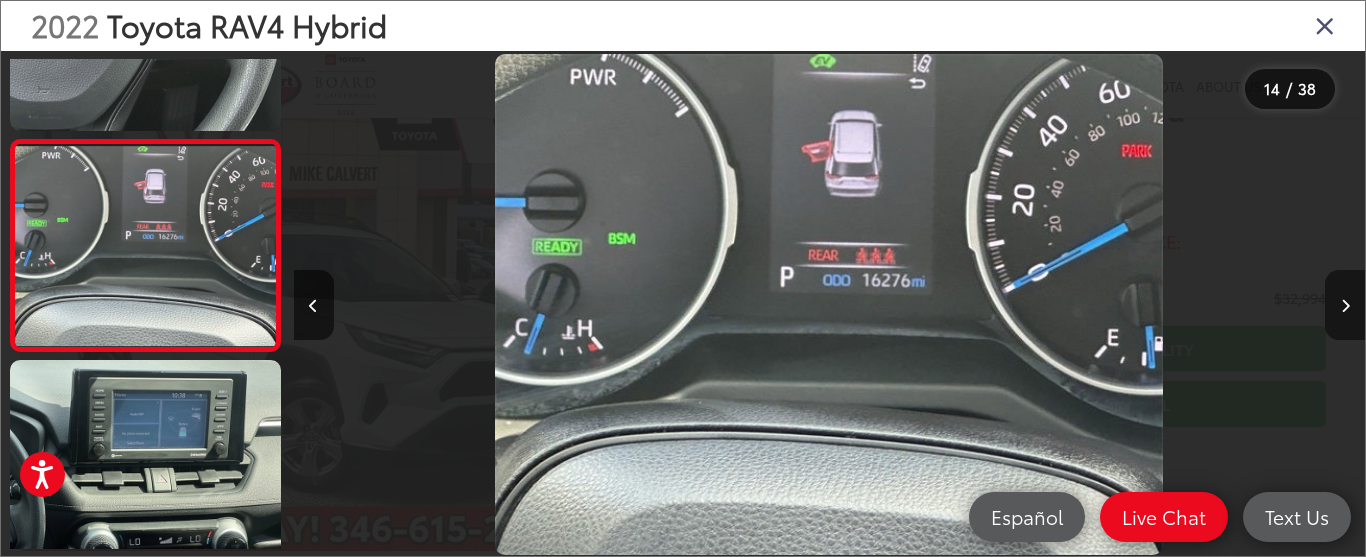 click at bounding box center (1345, 305) 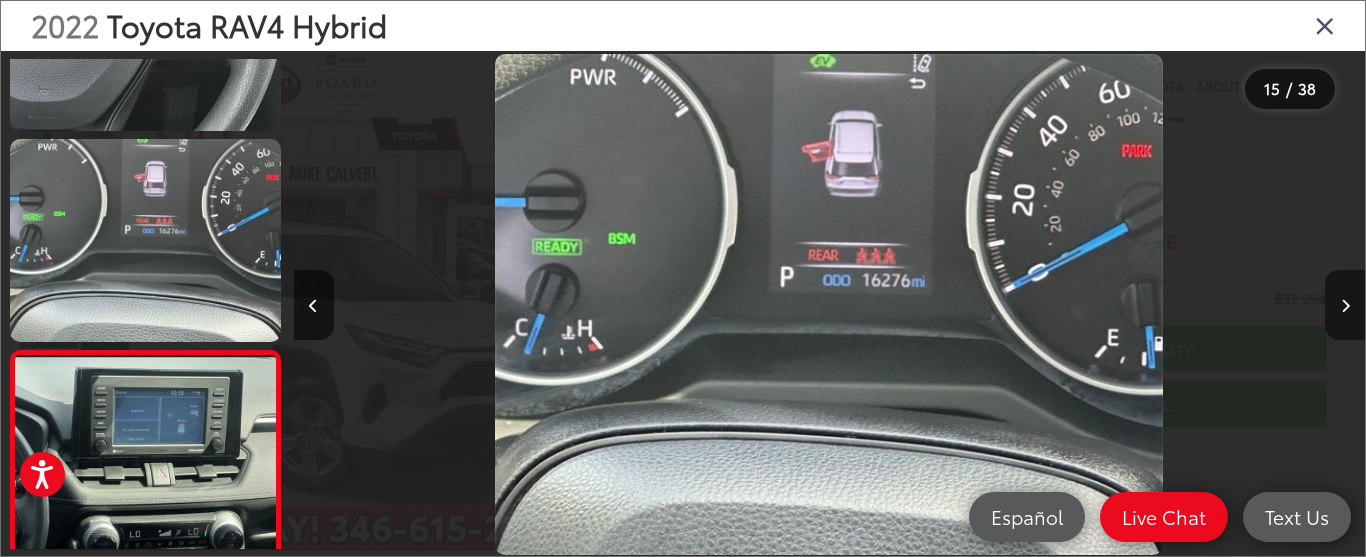 scroll, scrollTop: 0, scrollLeft: 14094, axis: horizontal 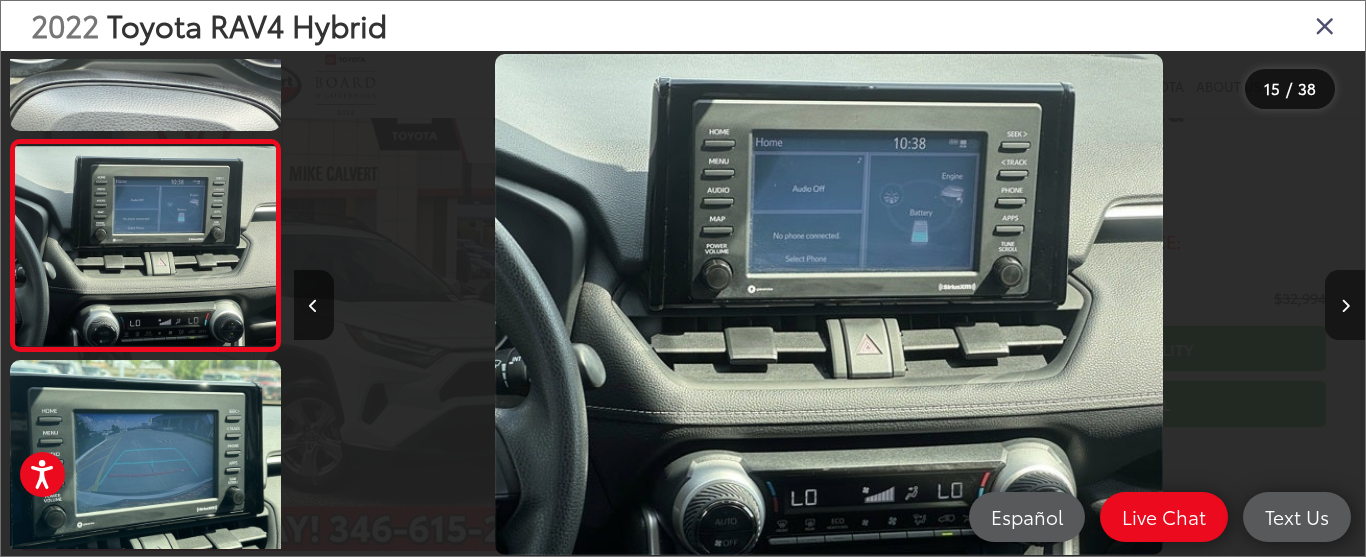 click at bounding box center (1345, 305) 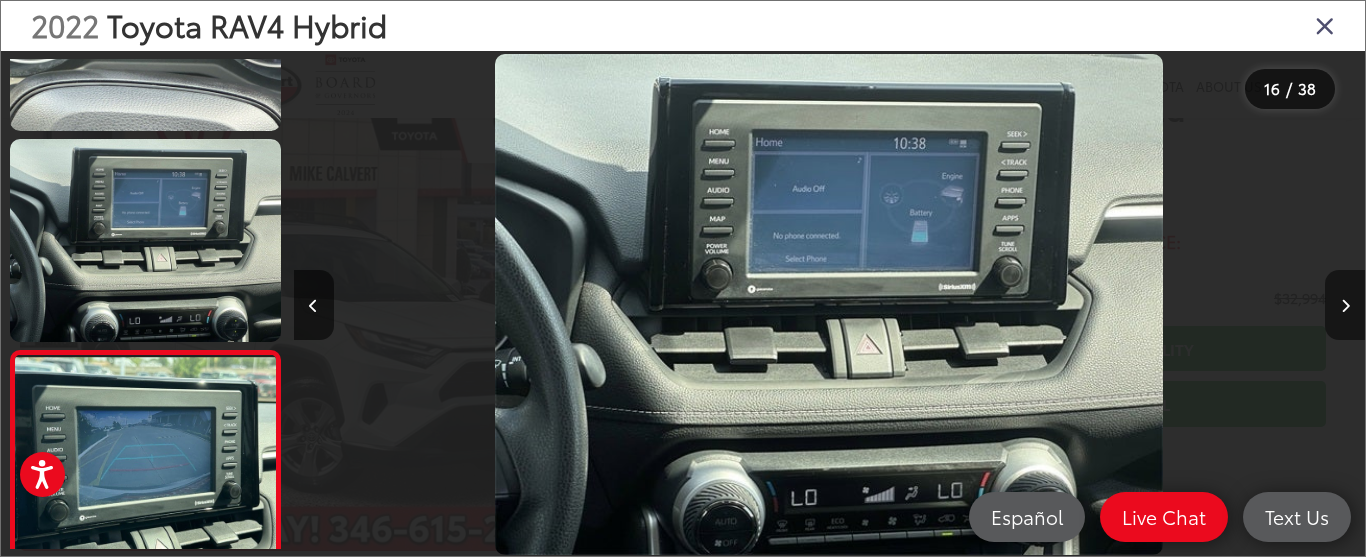 scroll, scrollTop: 0, scrollLeft: 15512, axis: horizontal 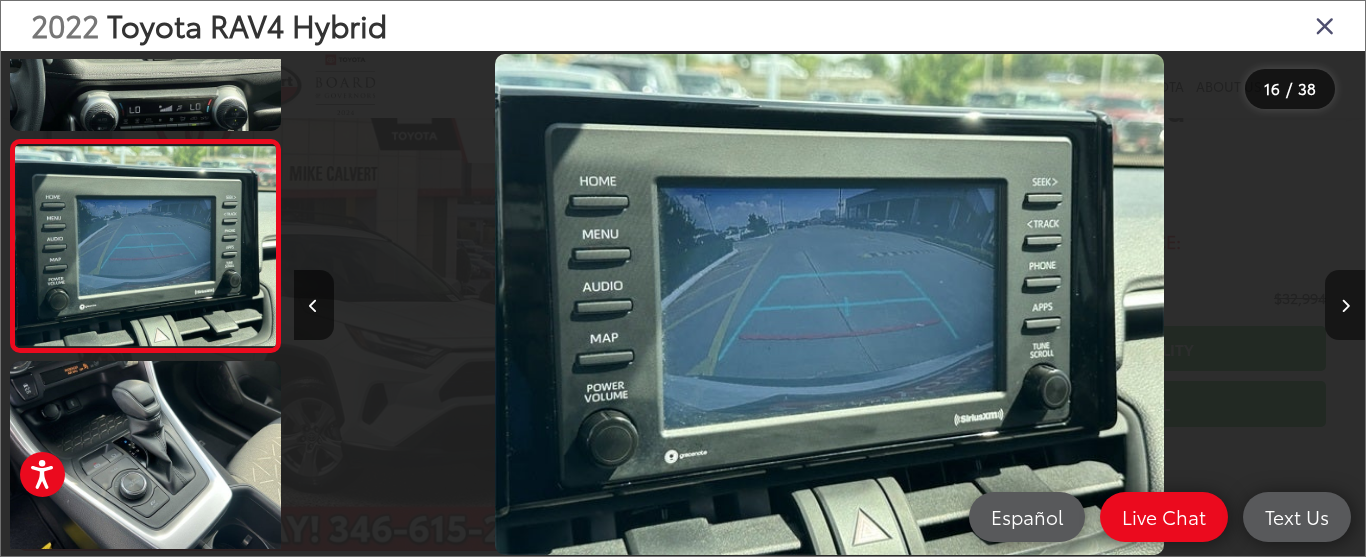 click at bounding box center (1345, 305) 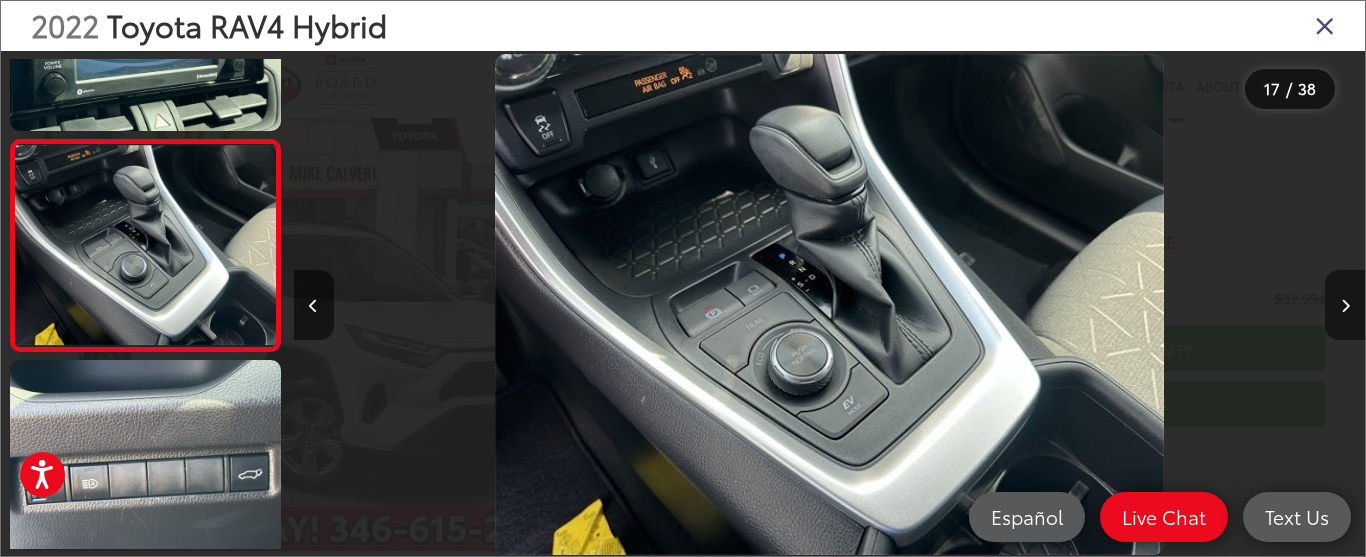 click at bounding box center [1345, 305] 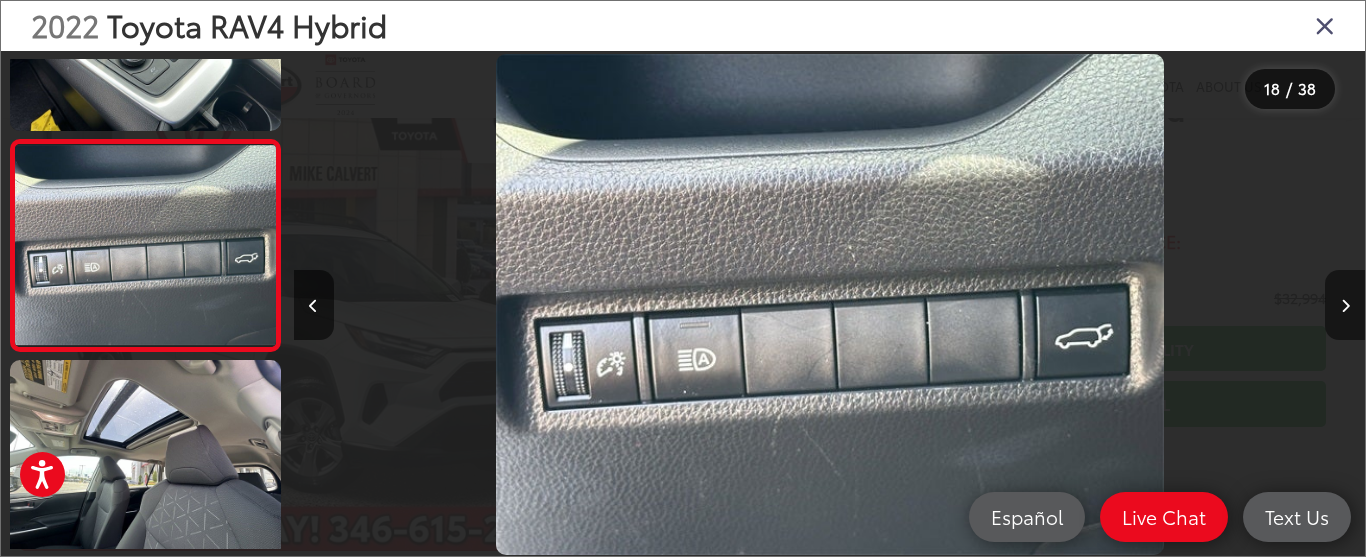 click at bounding box center (1345, 305) 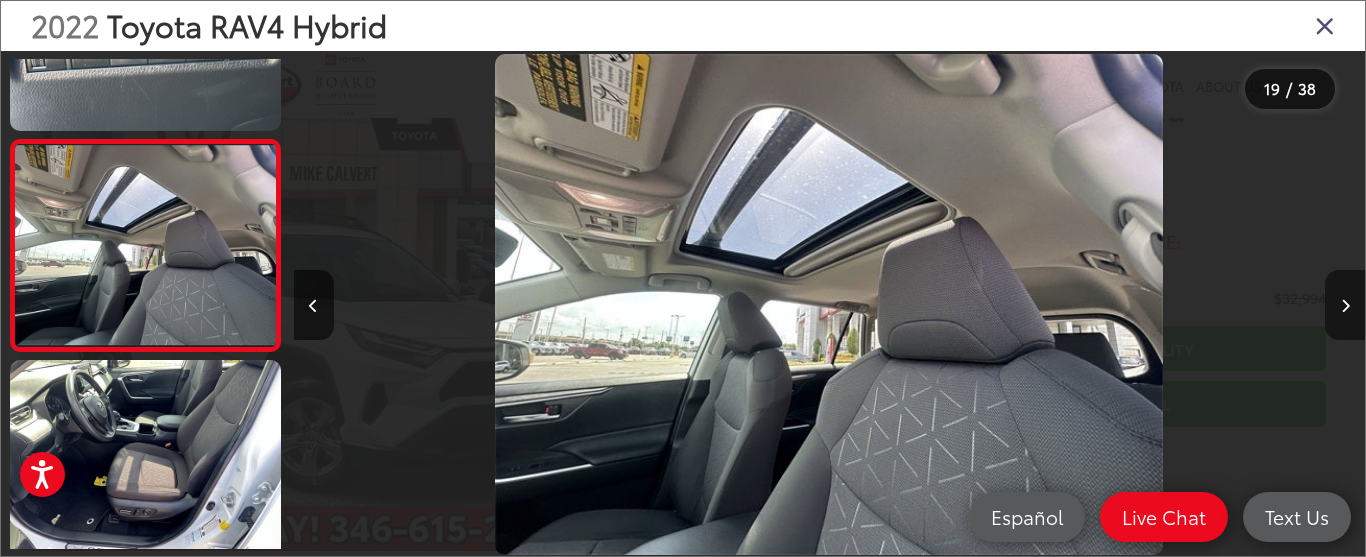 click at bounding box center [1345, 305] 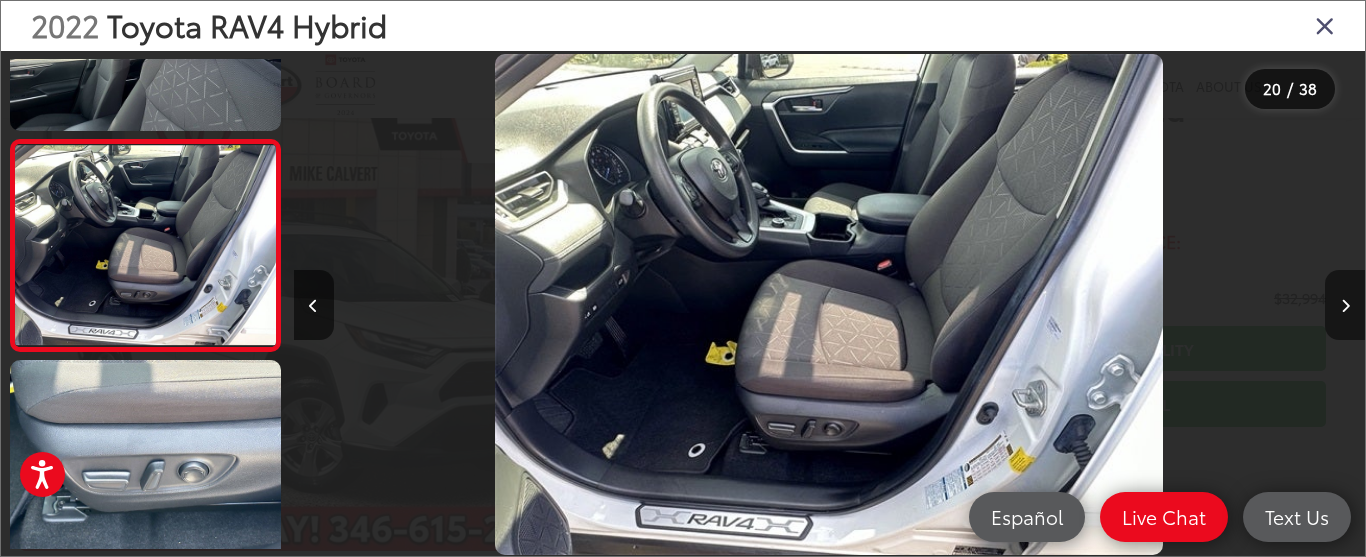 click at bounding box center (1345, 305) 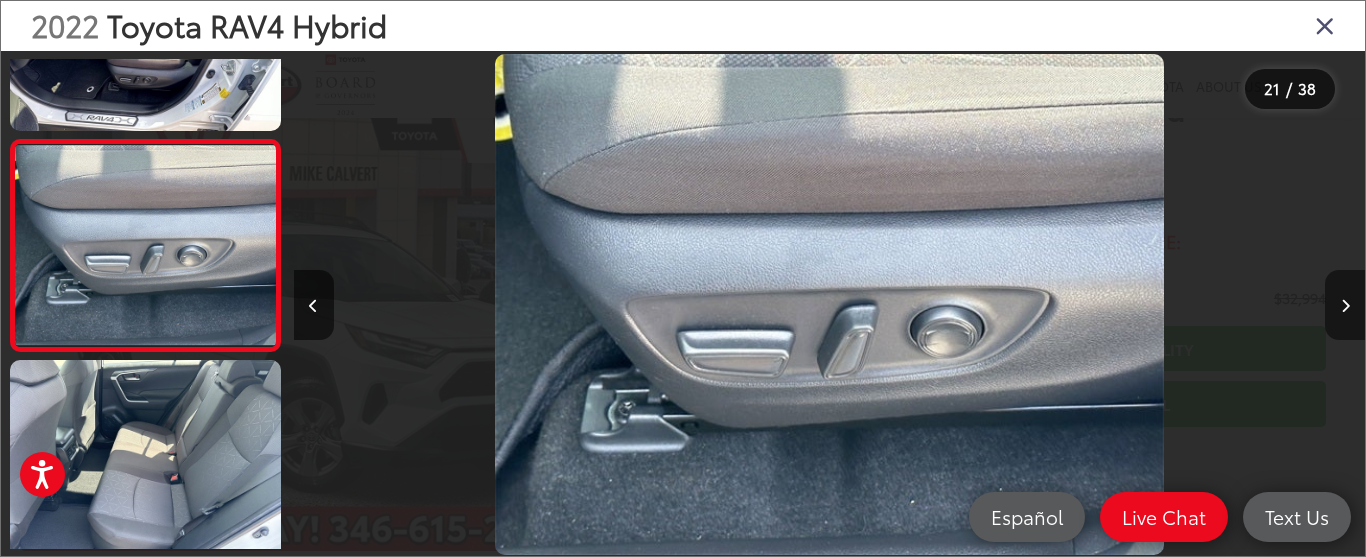 click at bounding box center (1345, 305) 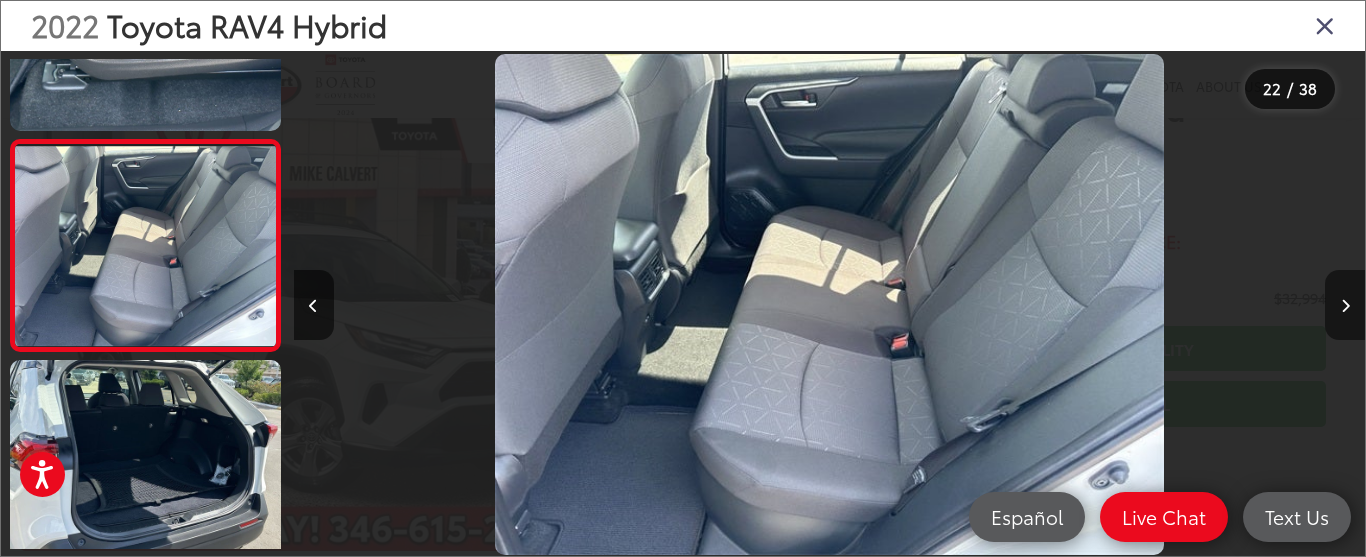 click at bounding box center [1345, 305] 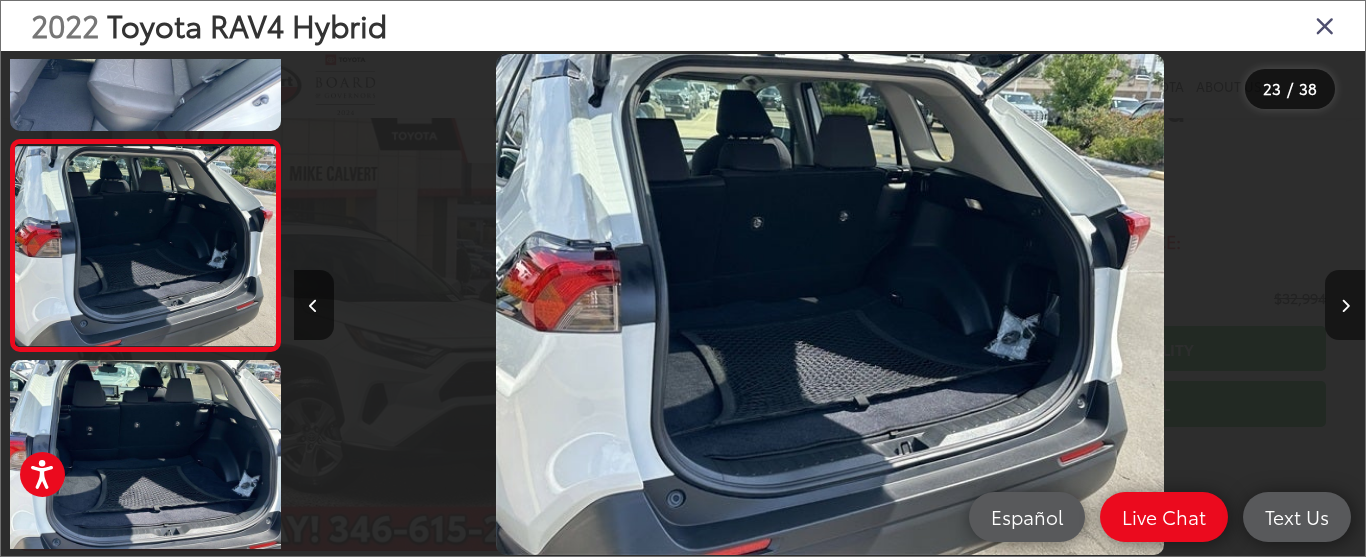 click at bounding box center (1345, 305) 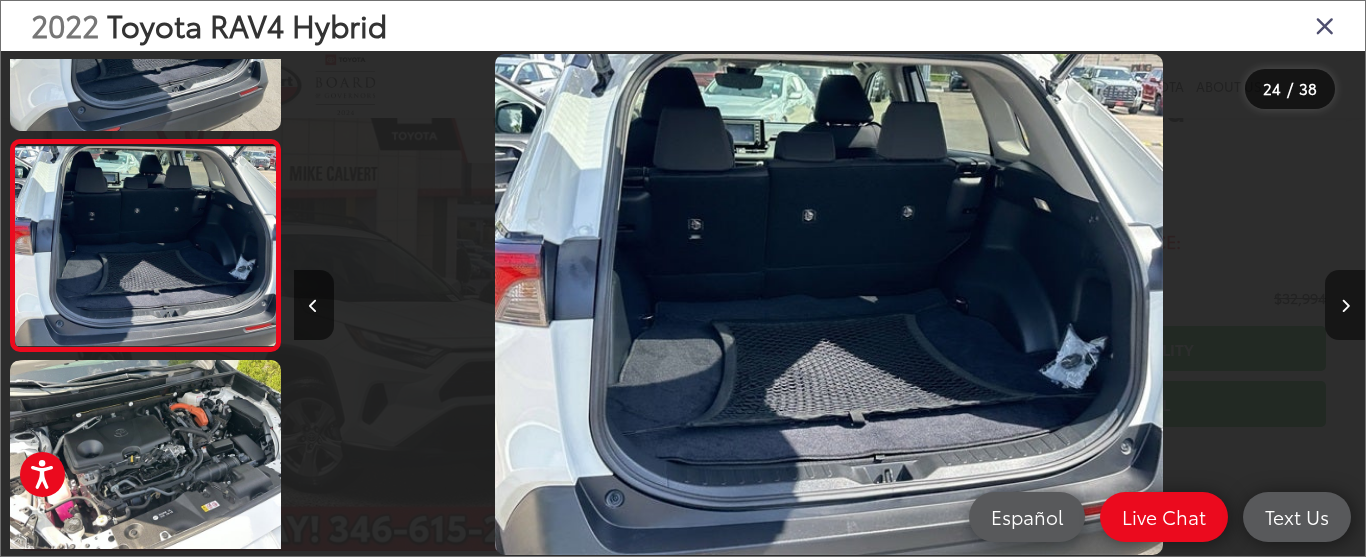 click at bounding box center (1345, 305) 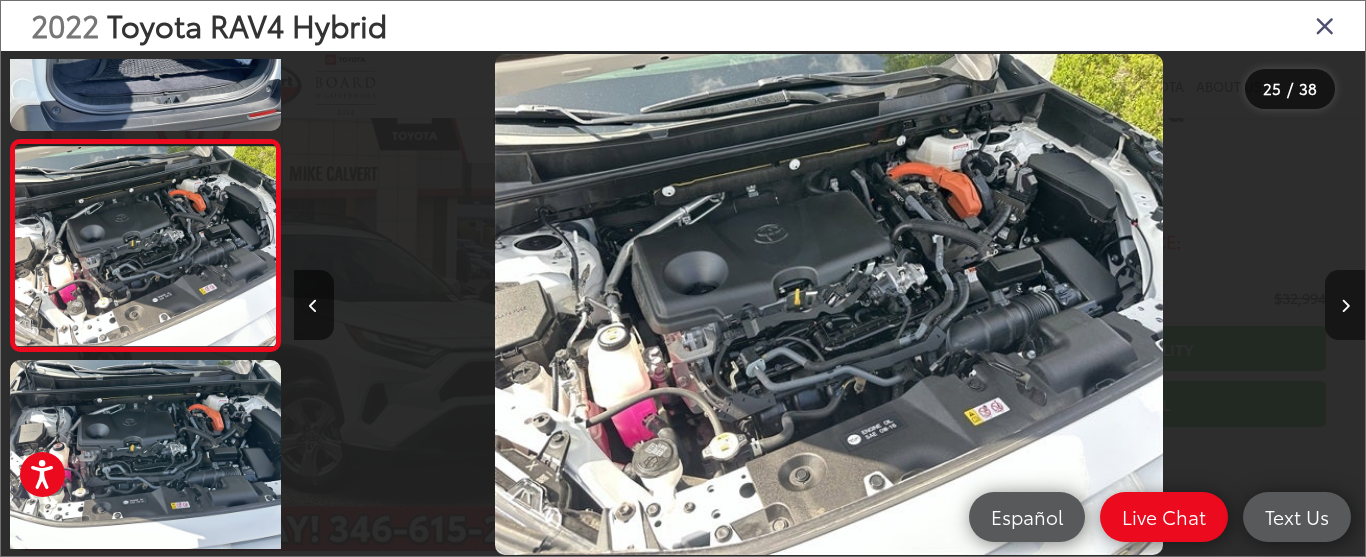 click at bounding box center (1345, 305) 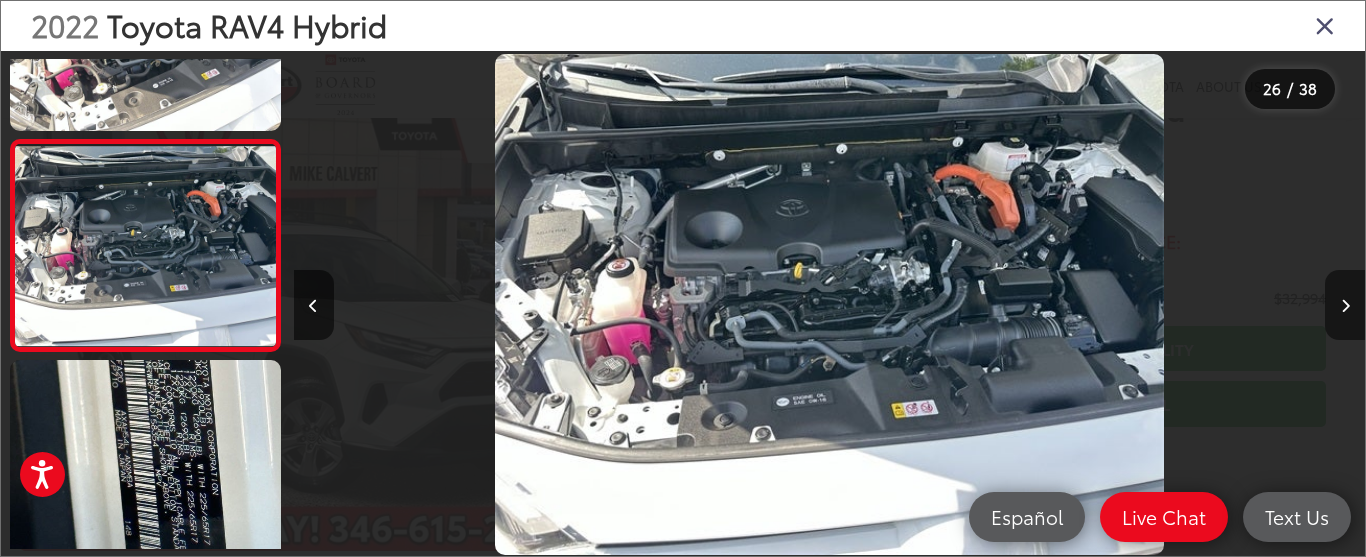 click at bounding box center [1345, 305] 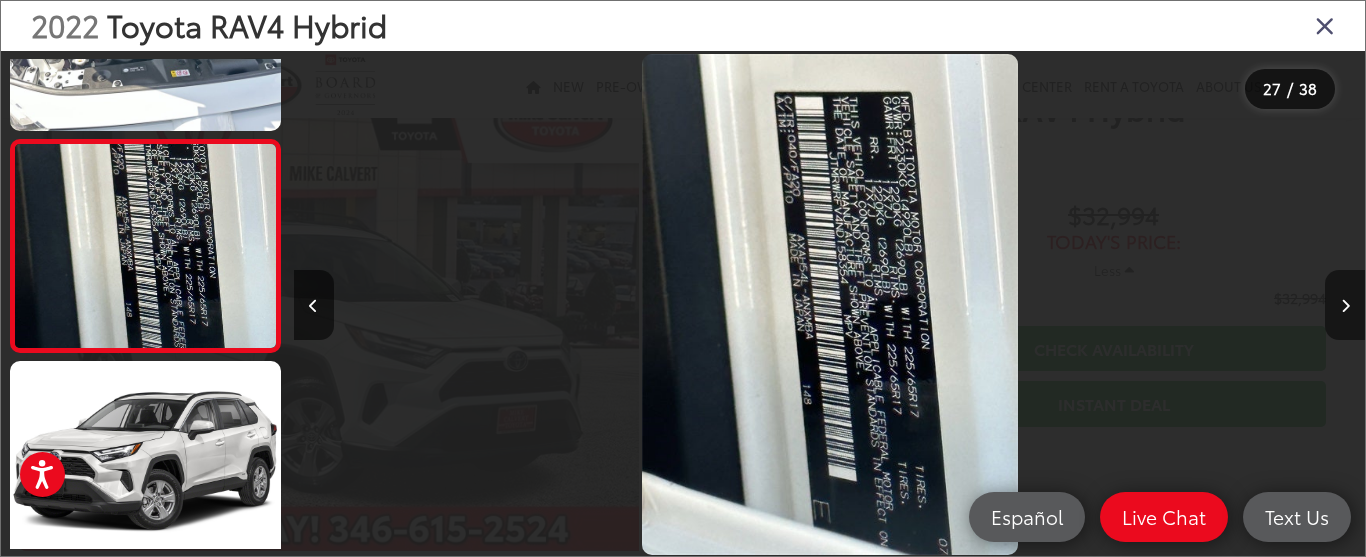click at bounding box center (1345, 305) 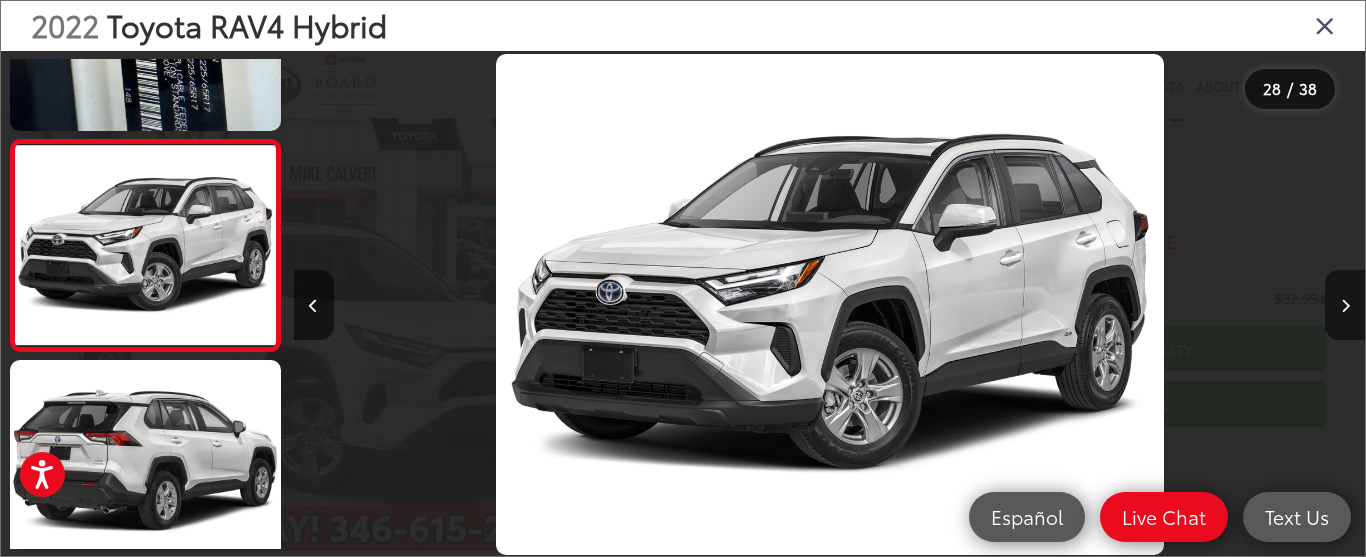 click at bounding box center [1345, 305] 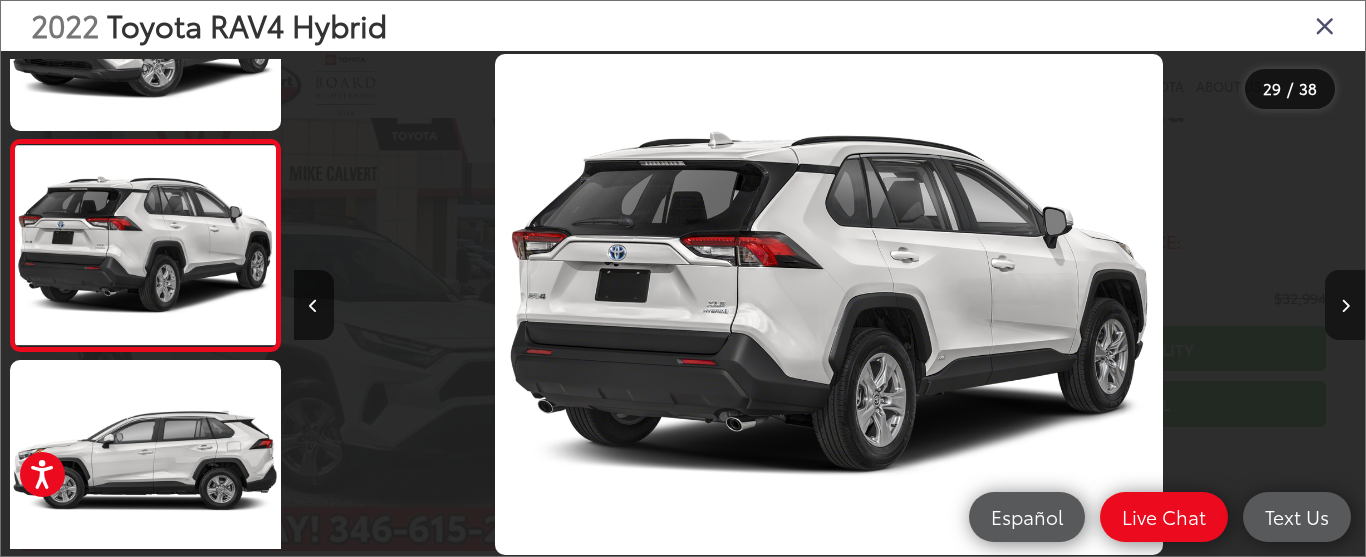 click at bounding box center [1345, 305] 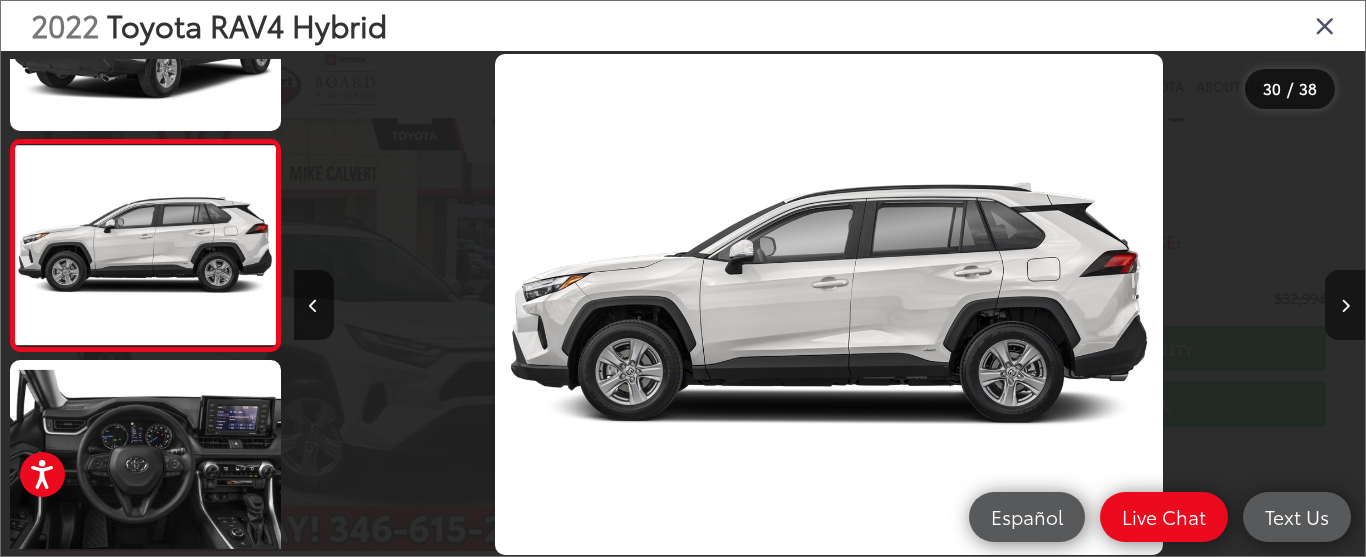 click at bounding box center (1345, 305) 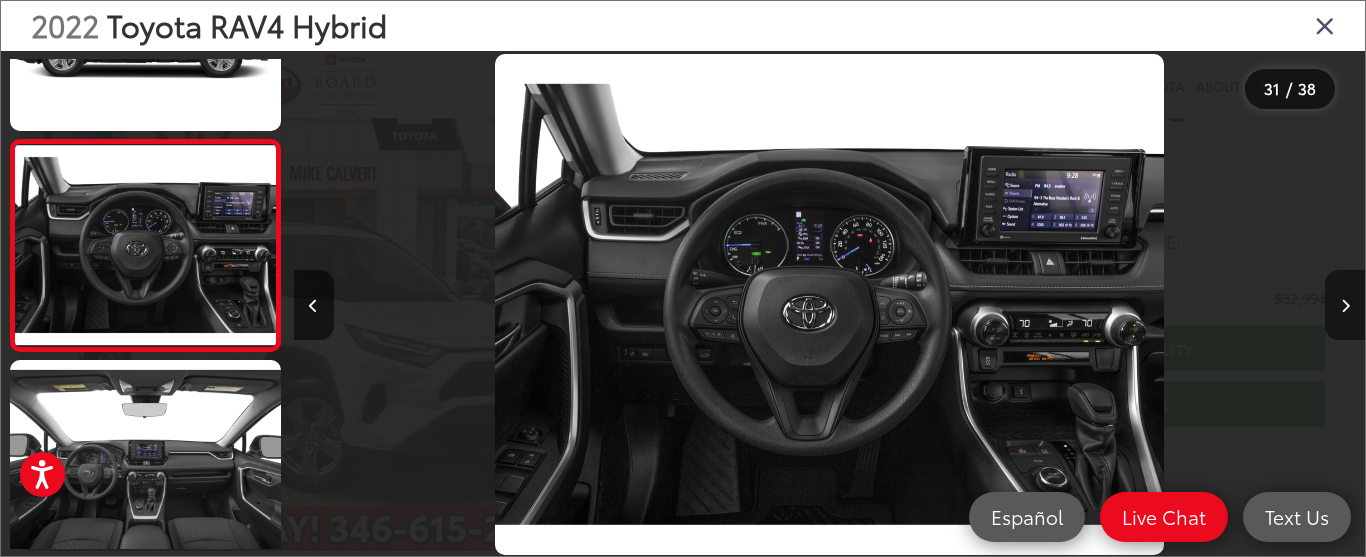 click at bounding box center (1345, 305) 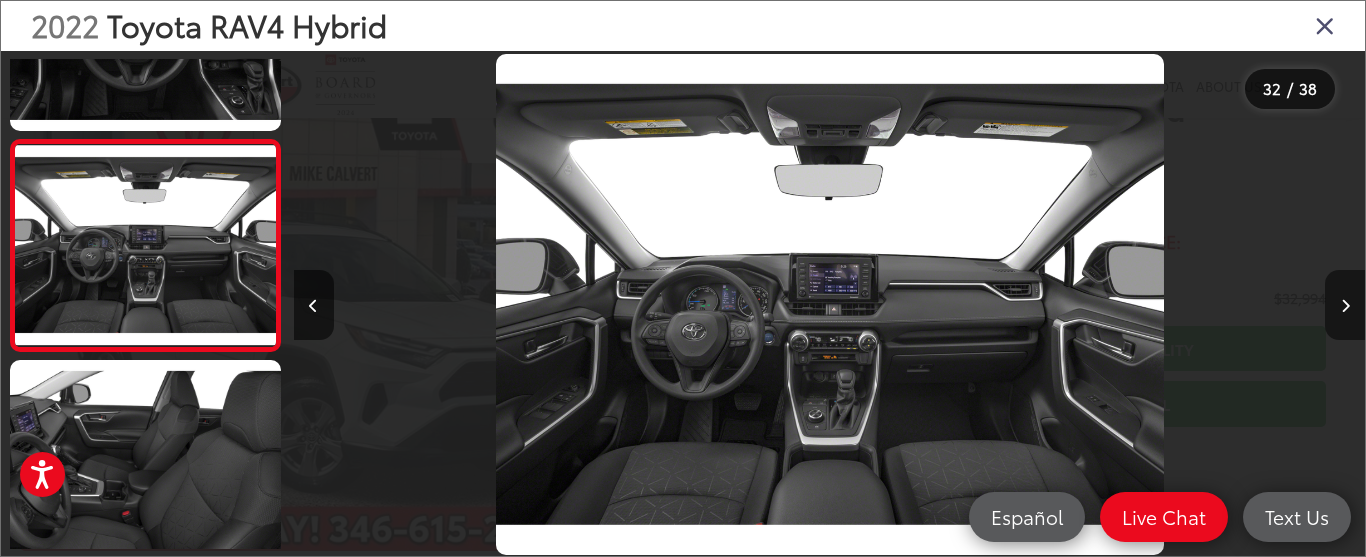 click at bounding box center (1345, 305) 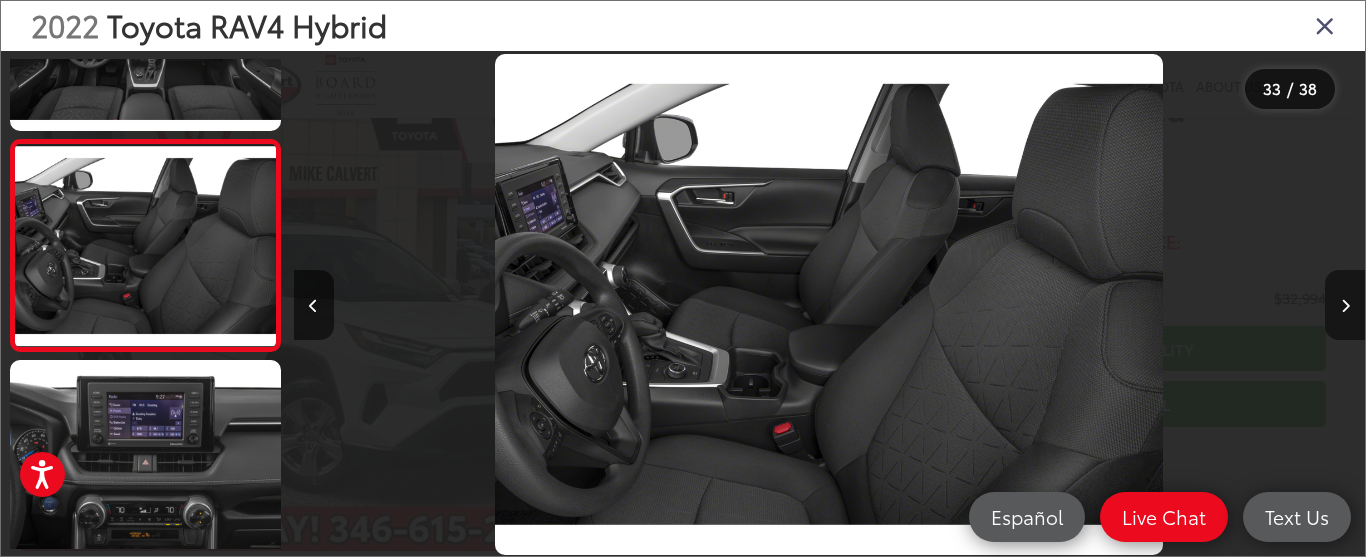 click at bounding box center (1345, 305) 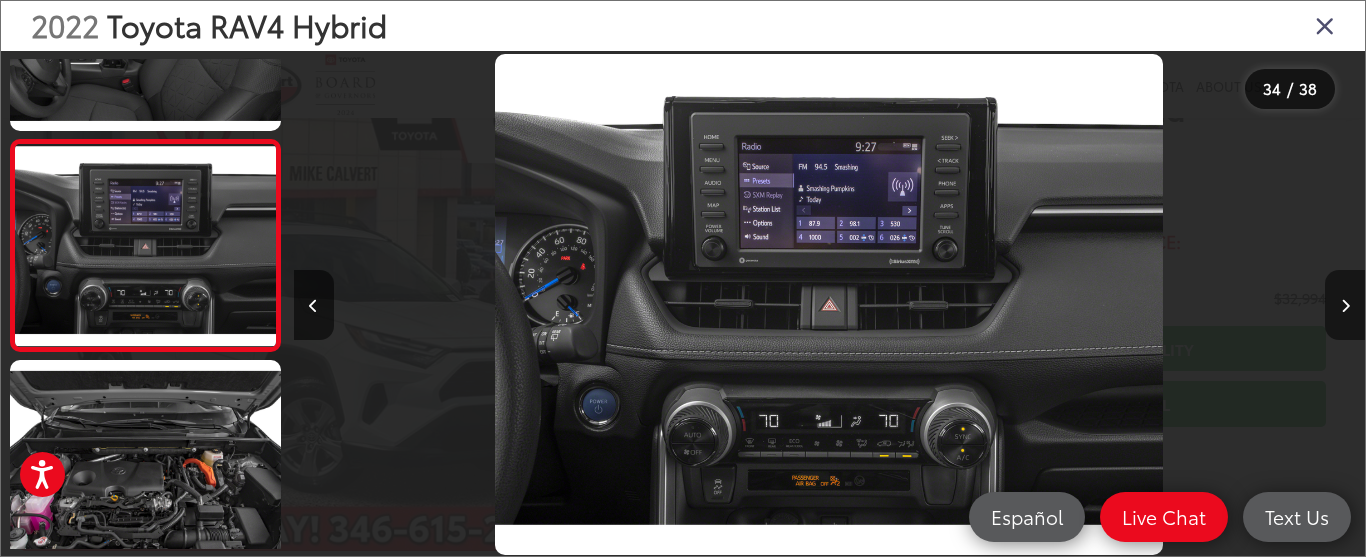 click at bounding box center (1345, 305) 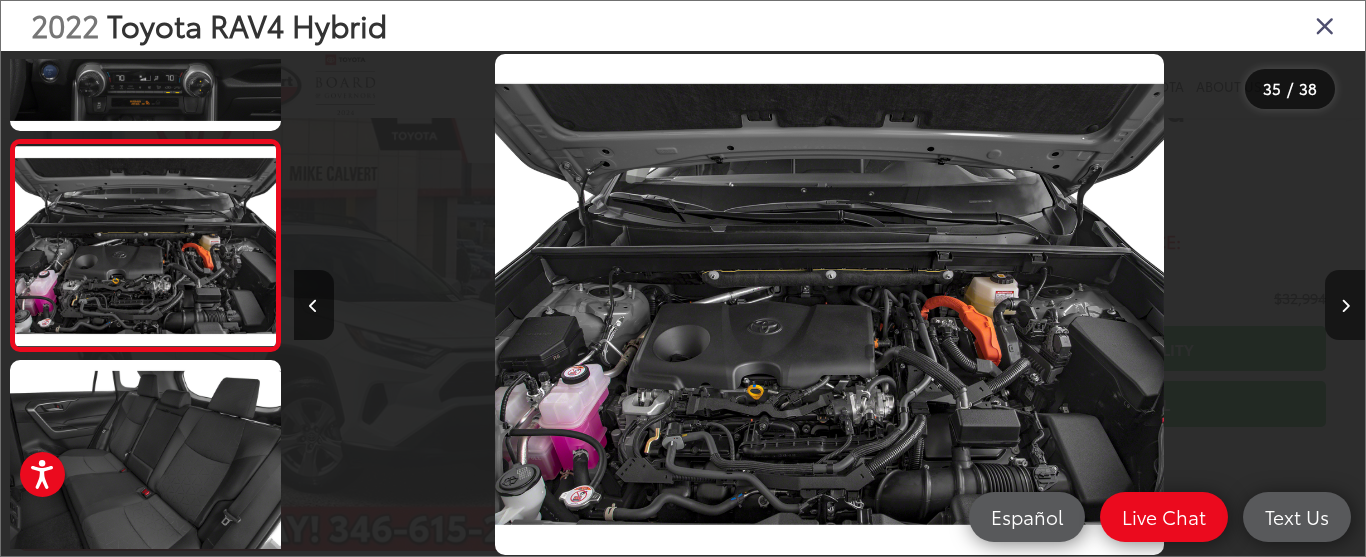 click at bounding box center [1345, 305] 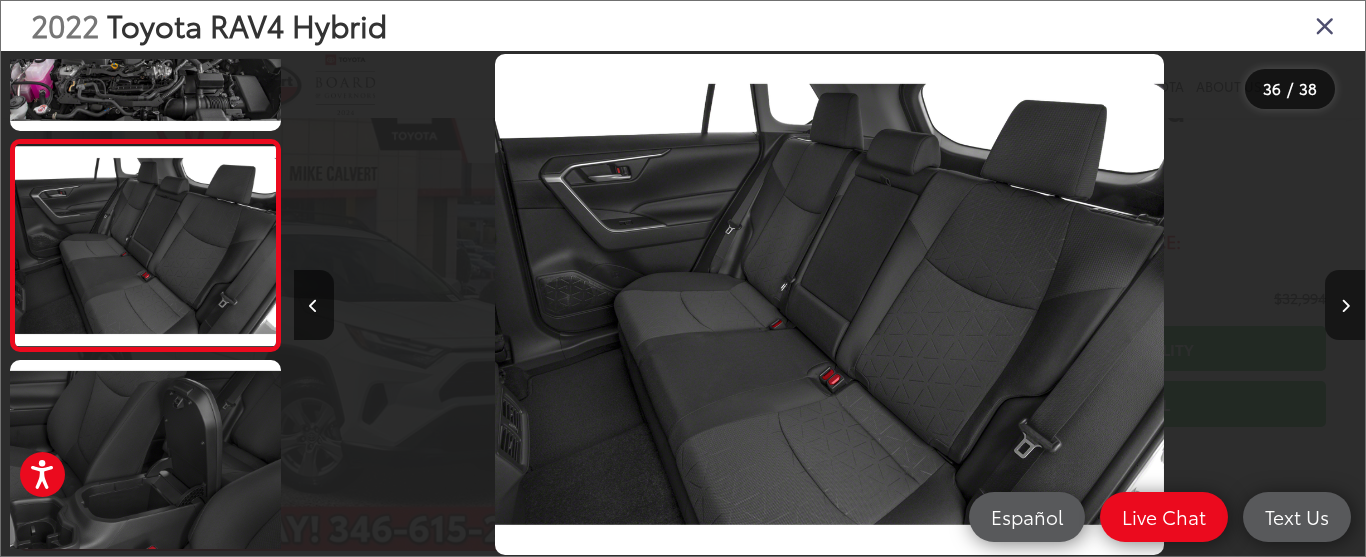 click at bounding box center [1345, 305] 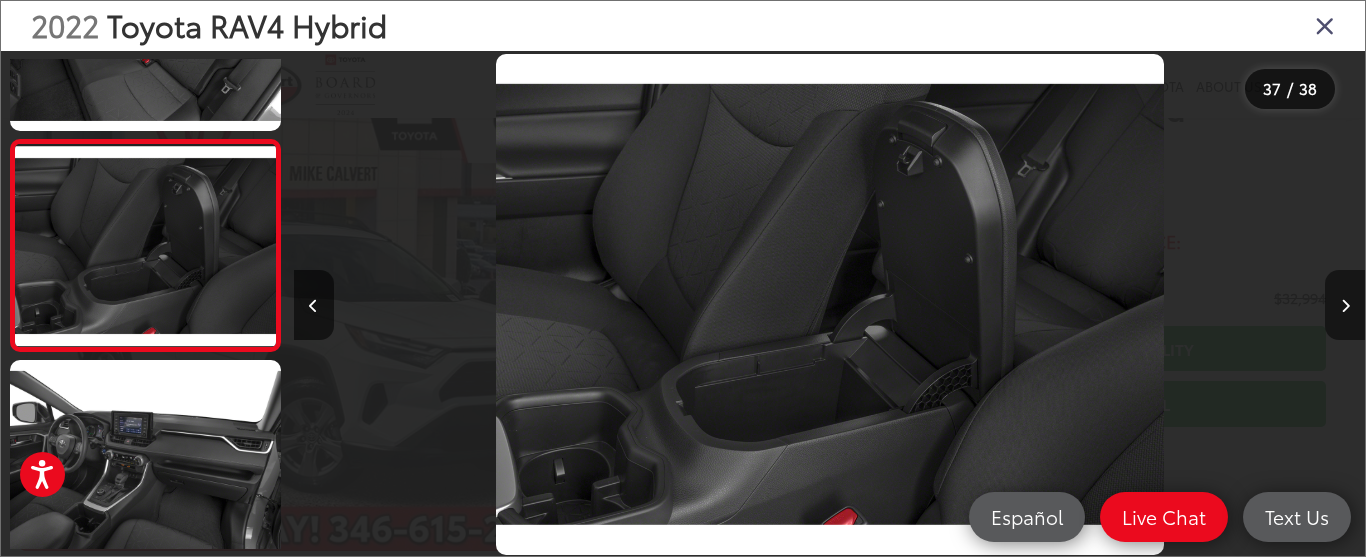click at bounding box center [1345, 305] 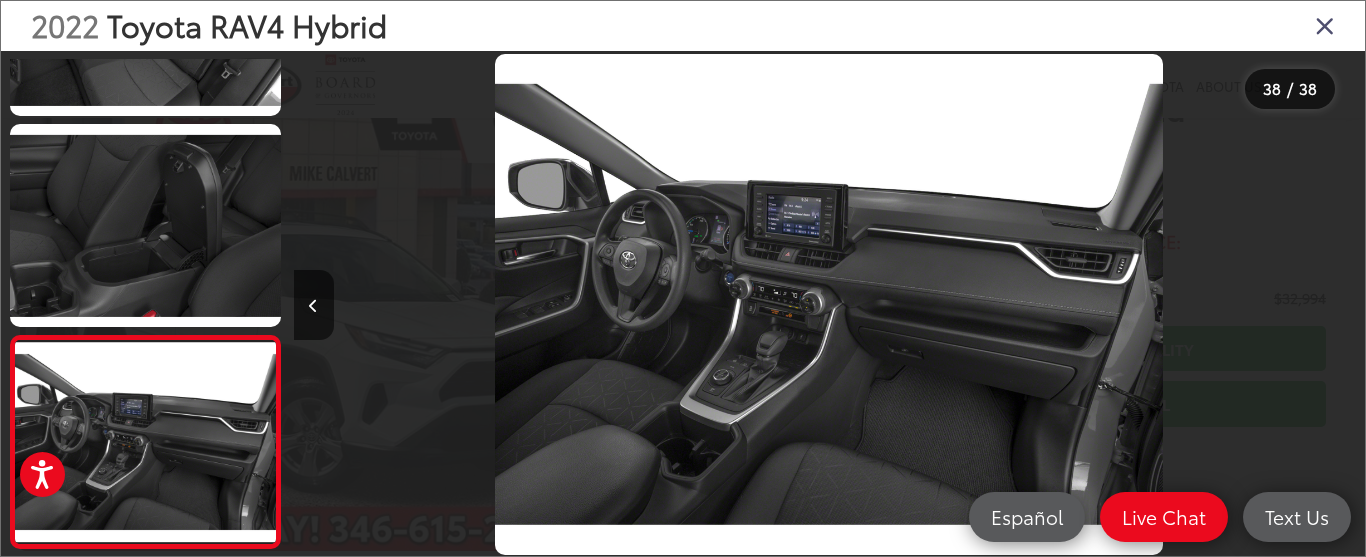 click at bounding box center [1231, 304] 